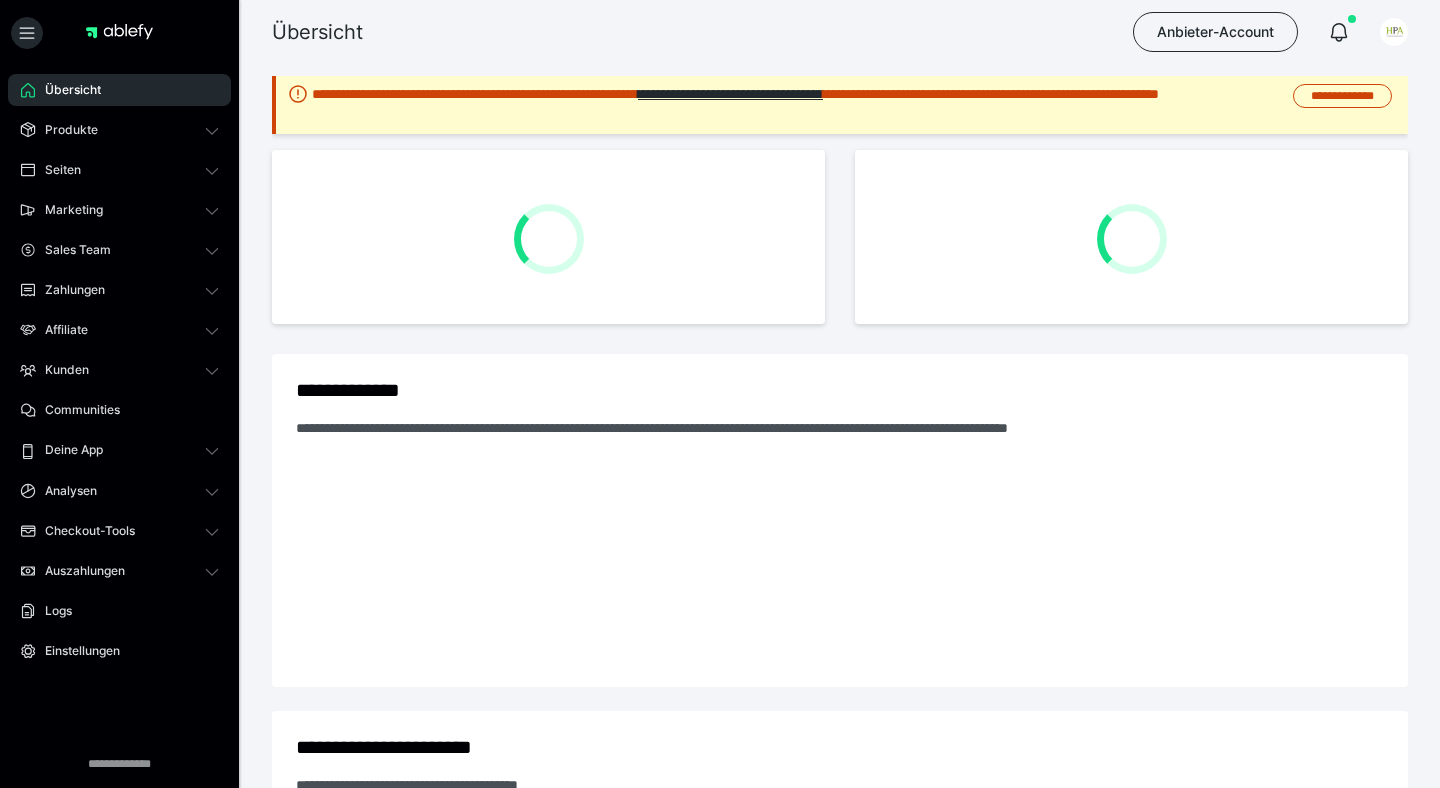 scroll, scrollTop: 0, scrollLeft: 0, axis: both 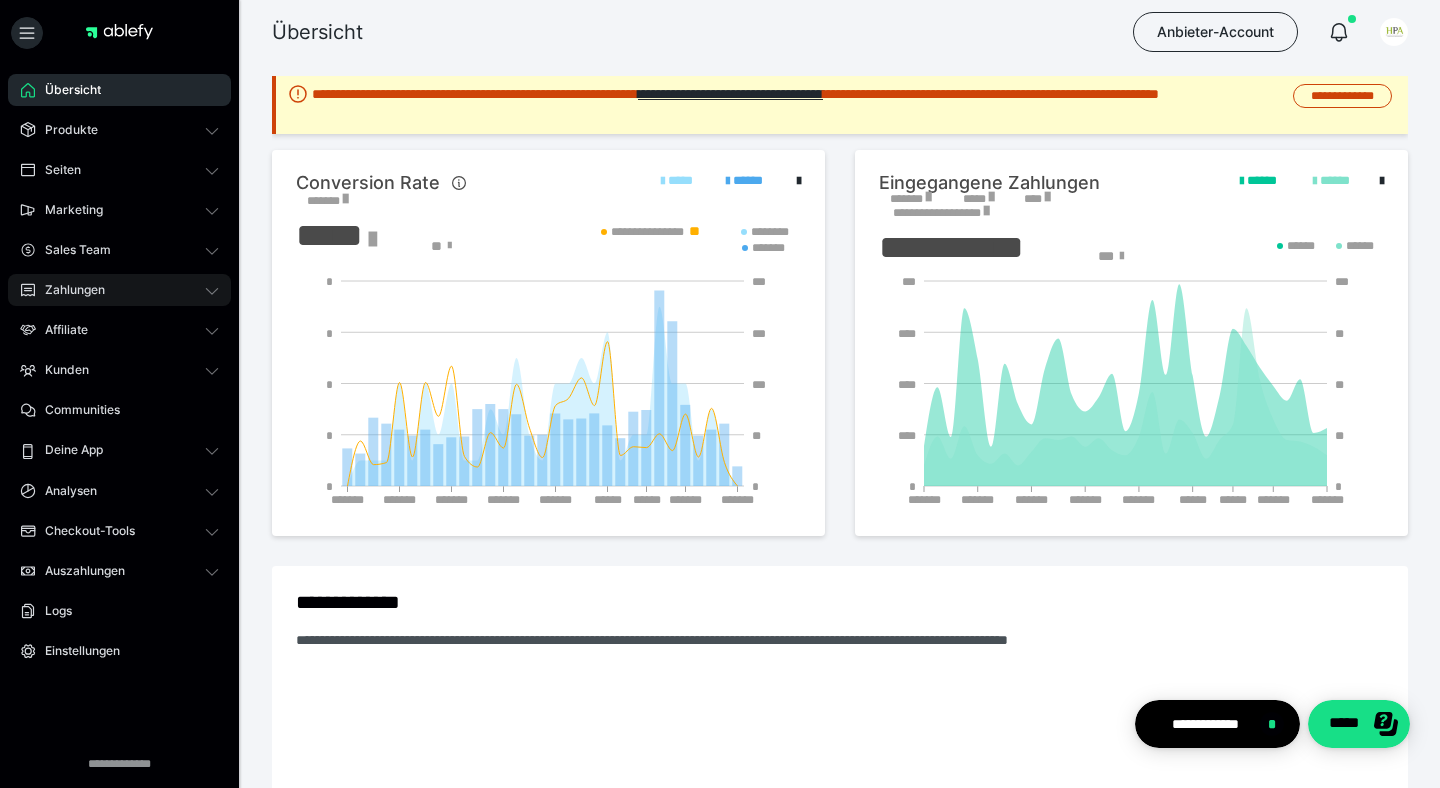 click on "Zahlungen" at bounding box center (68, 290) 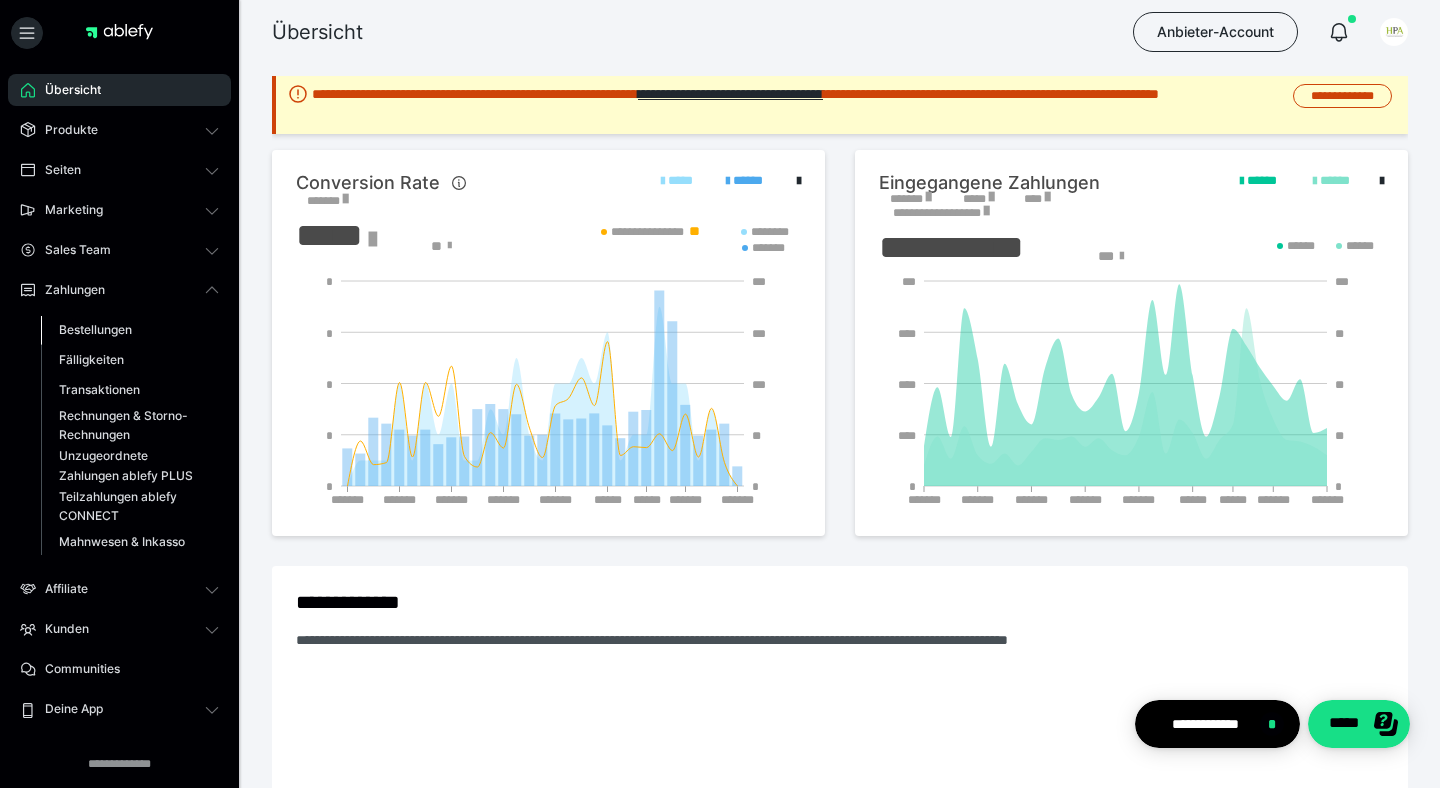 click on "Bestellungen" at bounding box center (130, 330) 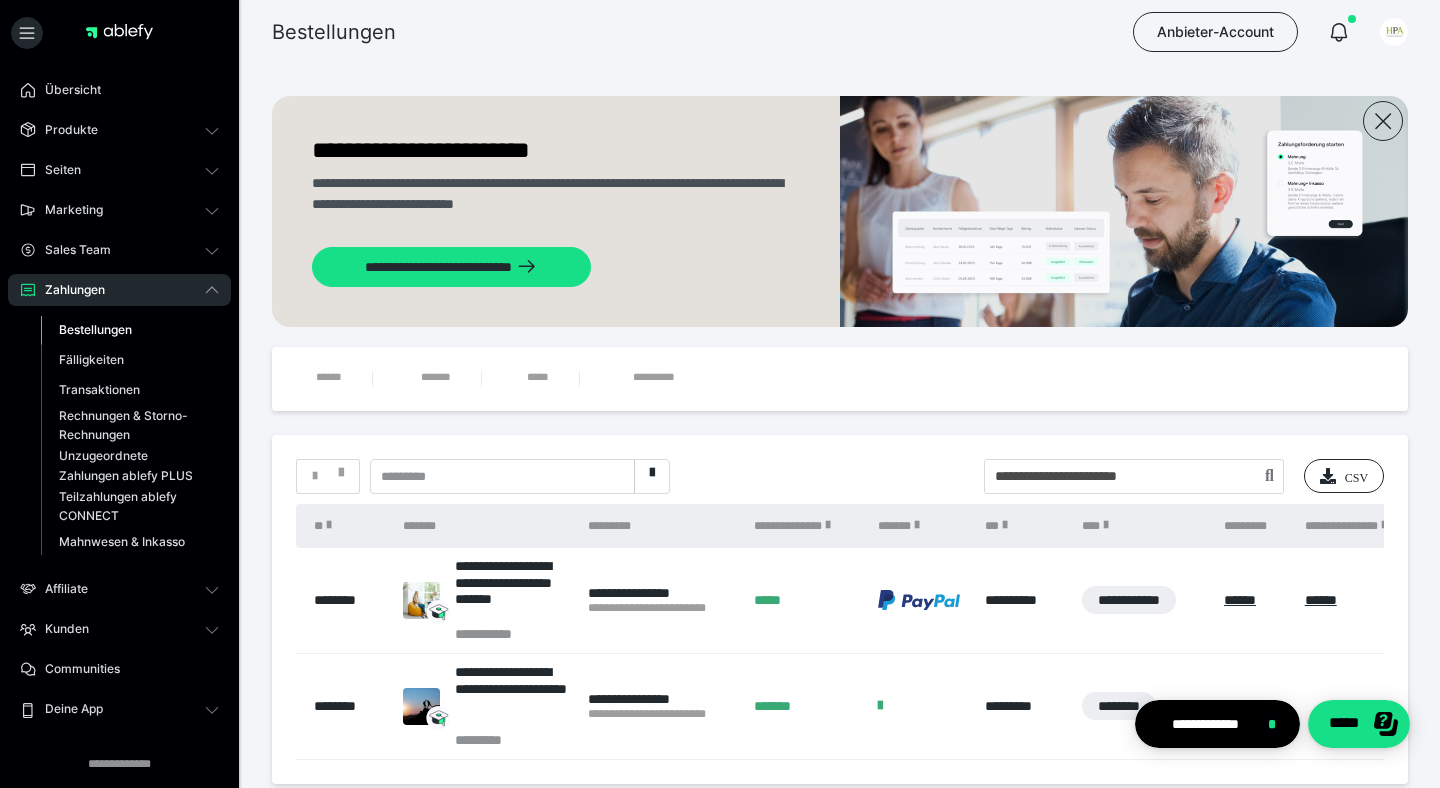 click on "**********" at bounding box center (840, 609) 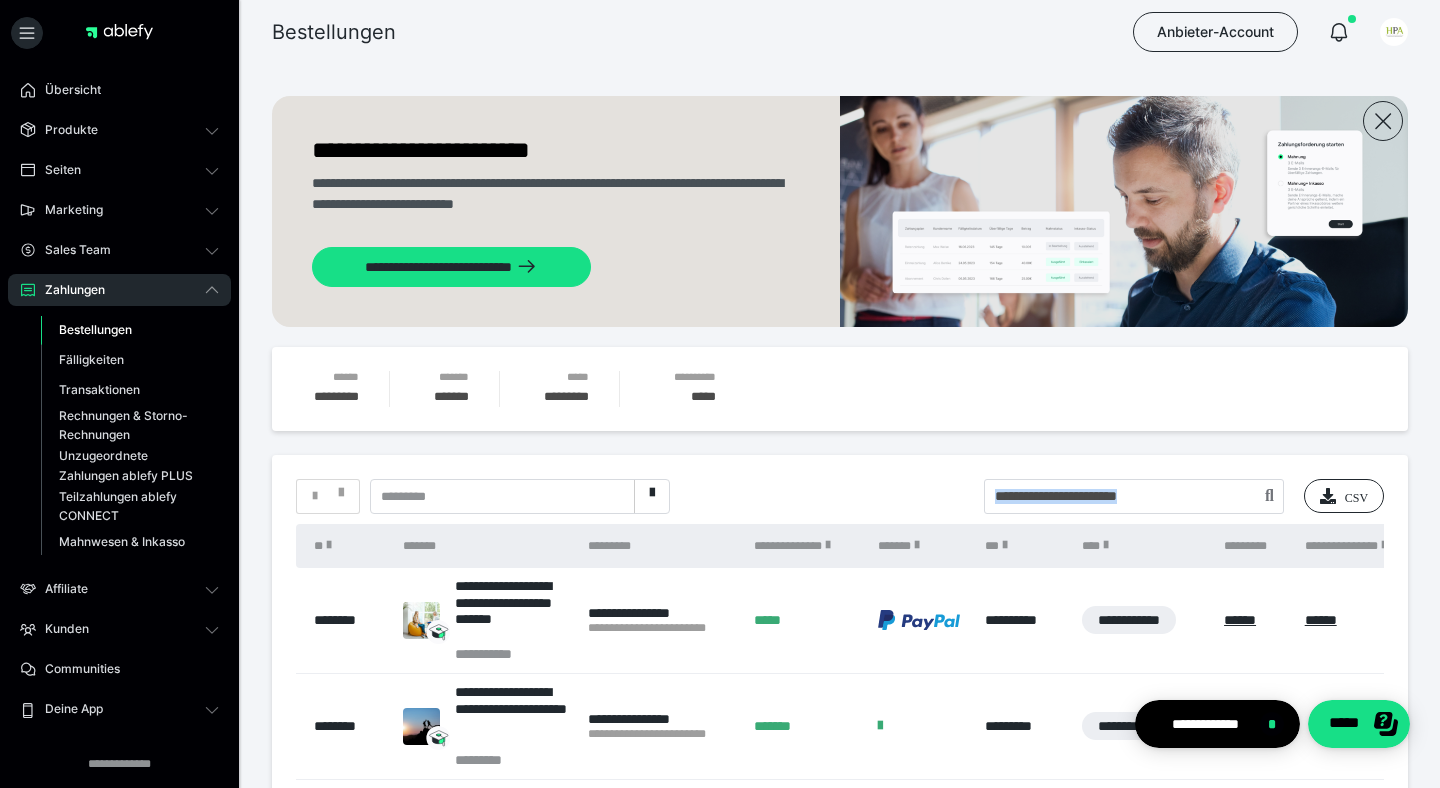 click on "**********" at bounding box center (840, 629) 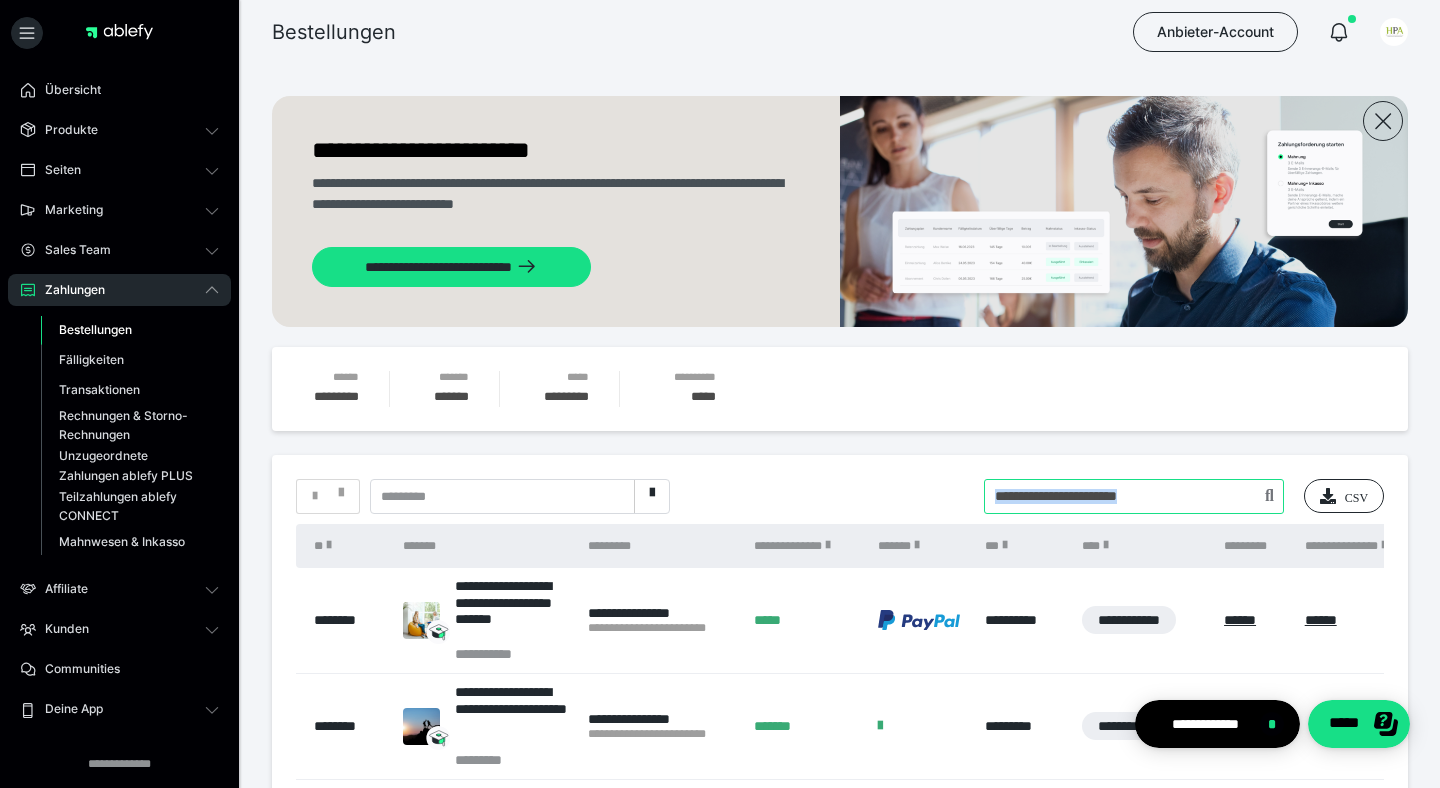 click at bounding box center (1134, 496) 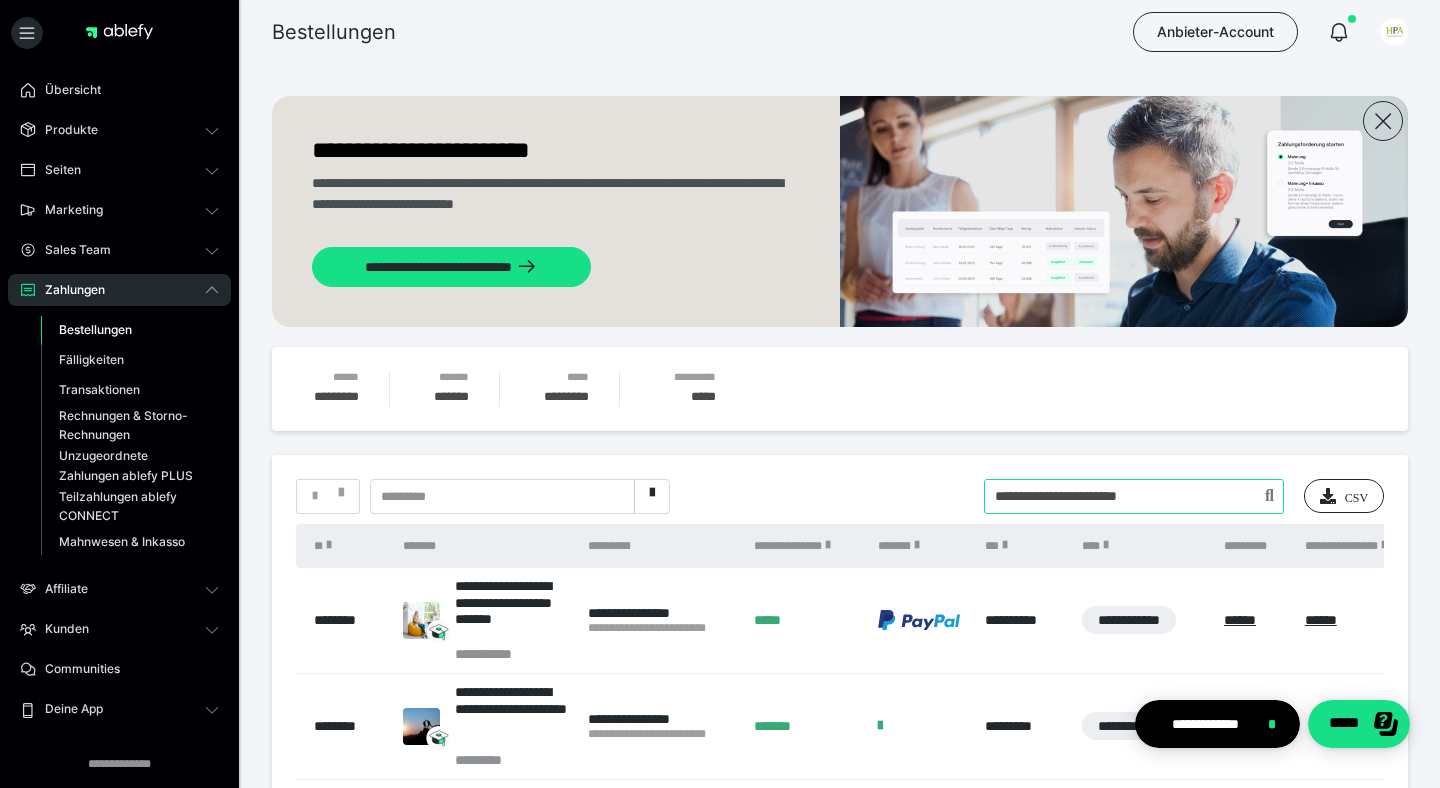 click at bounding box center (1134, 496) 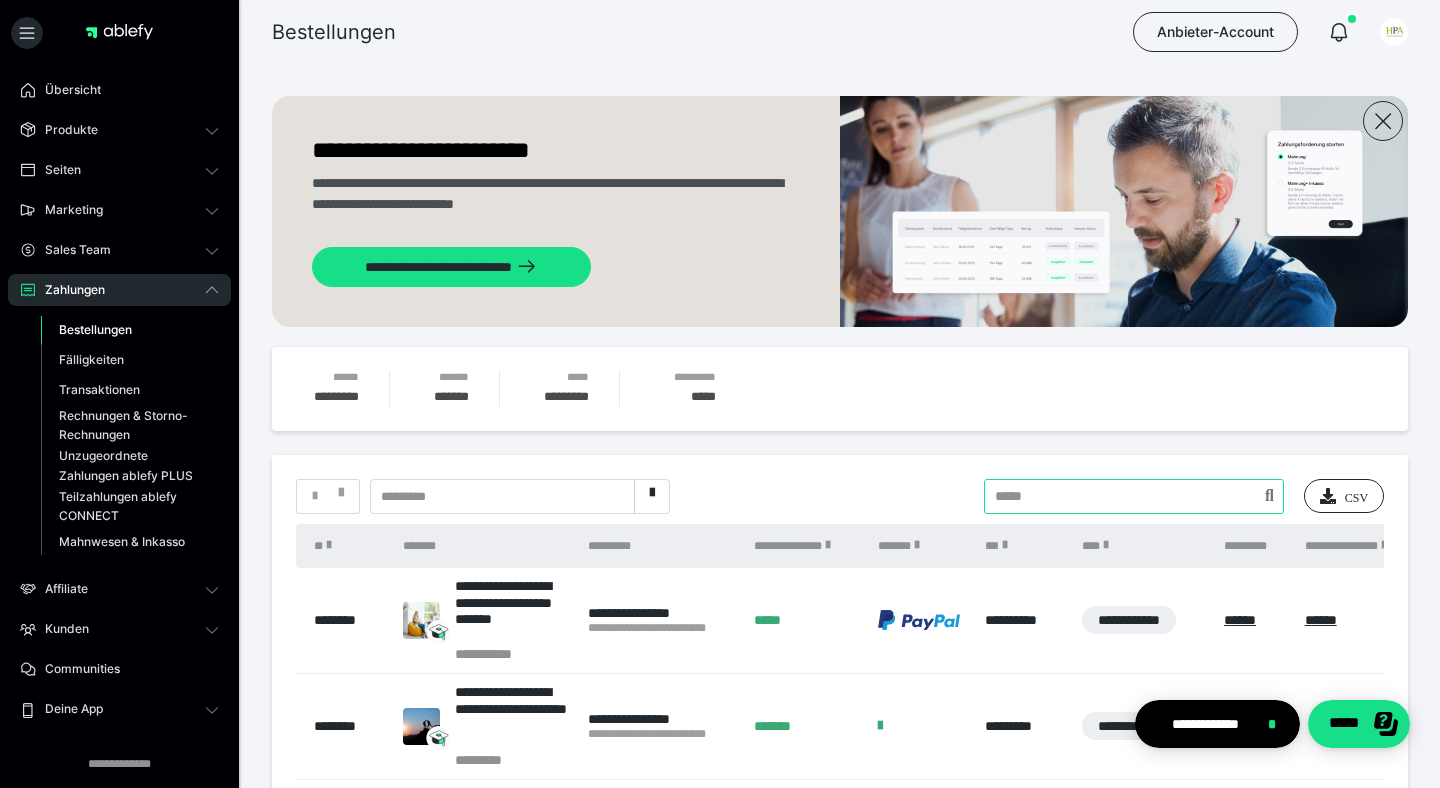 type 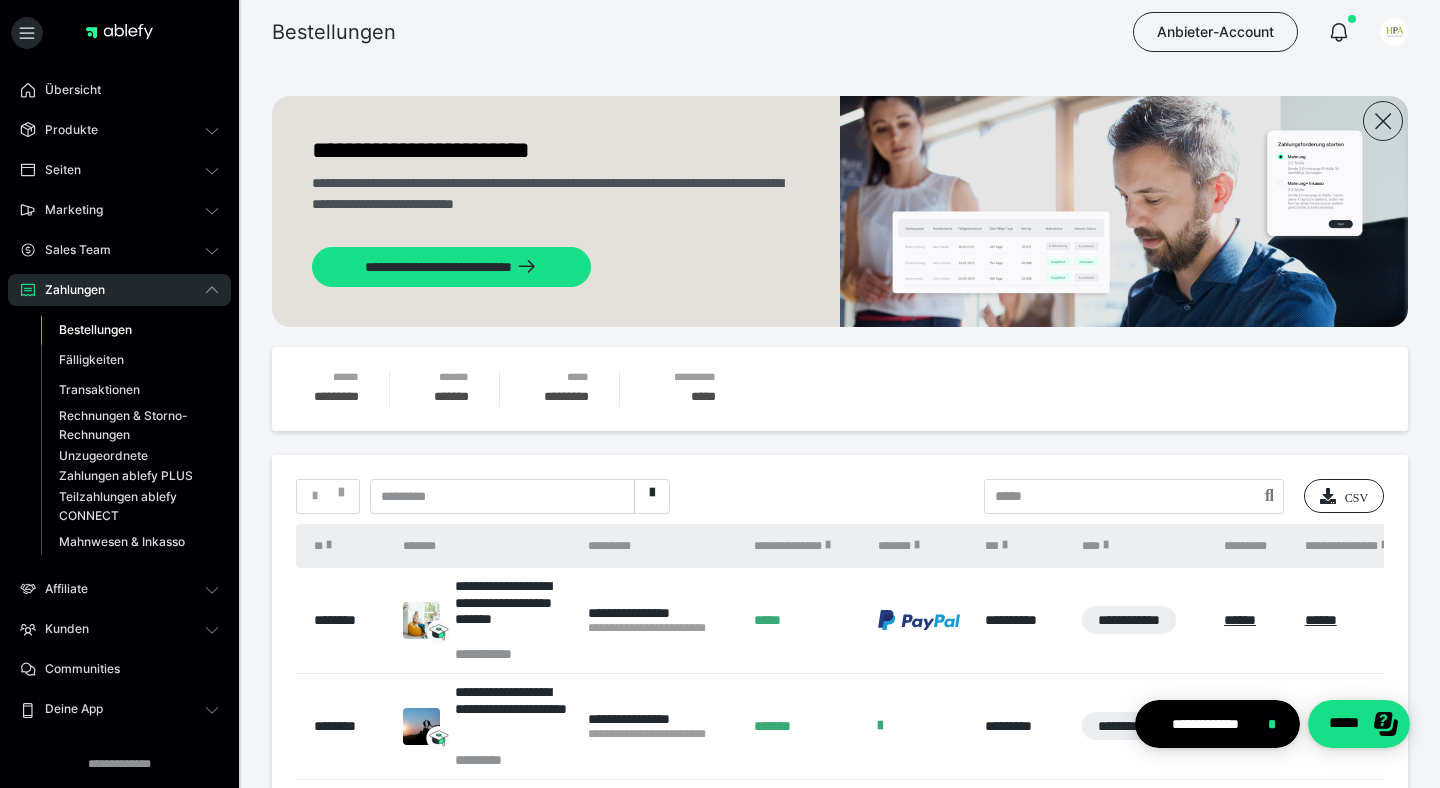 click on "**********" at bounding box center [840, 629] 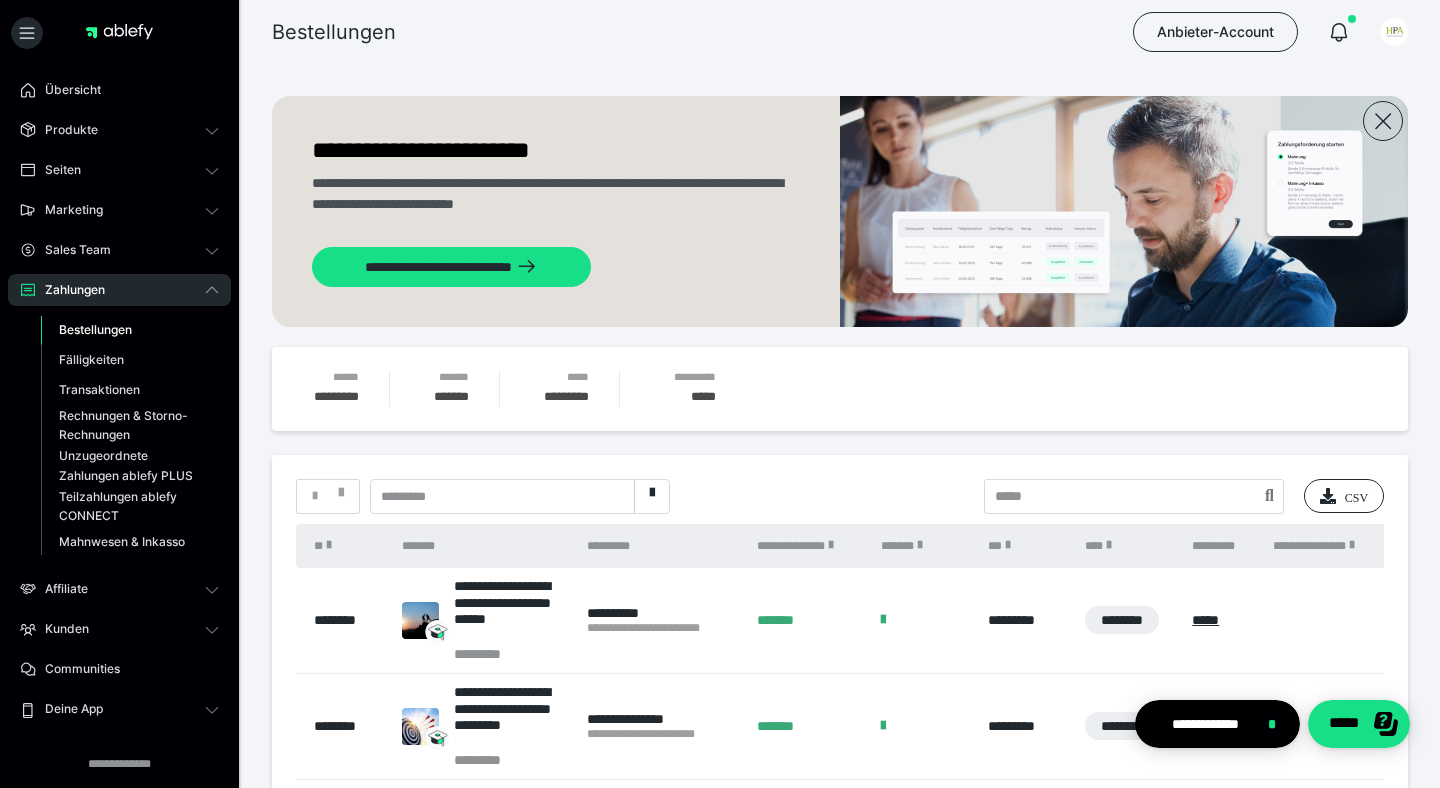 click on "*********" at bounding box center (502, 497) 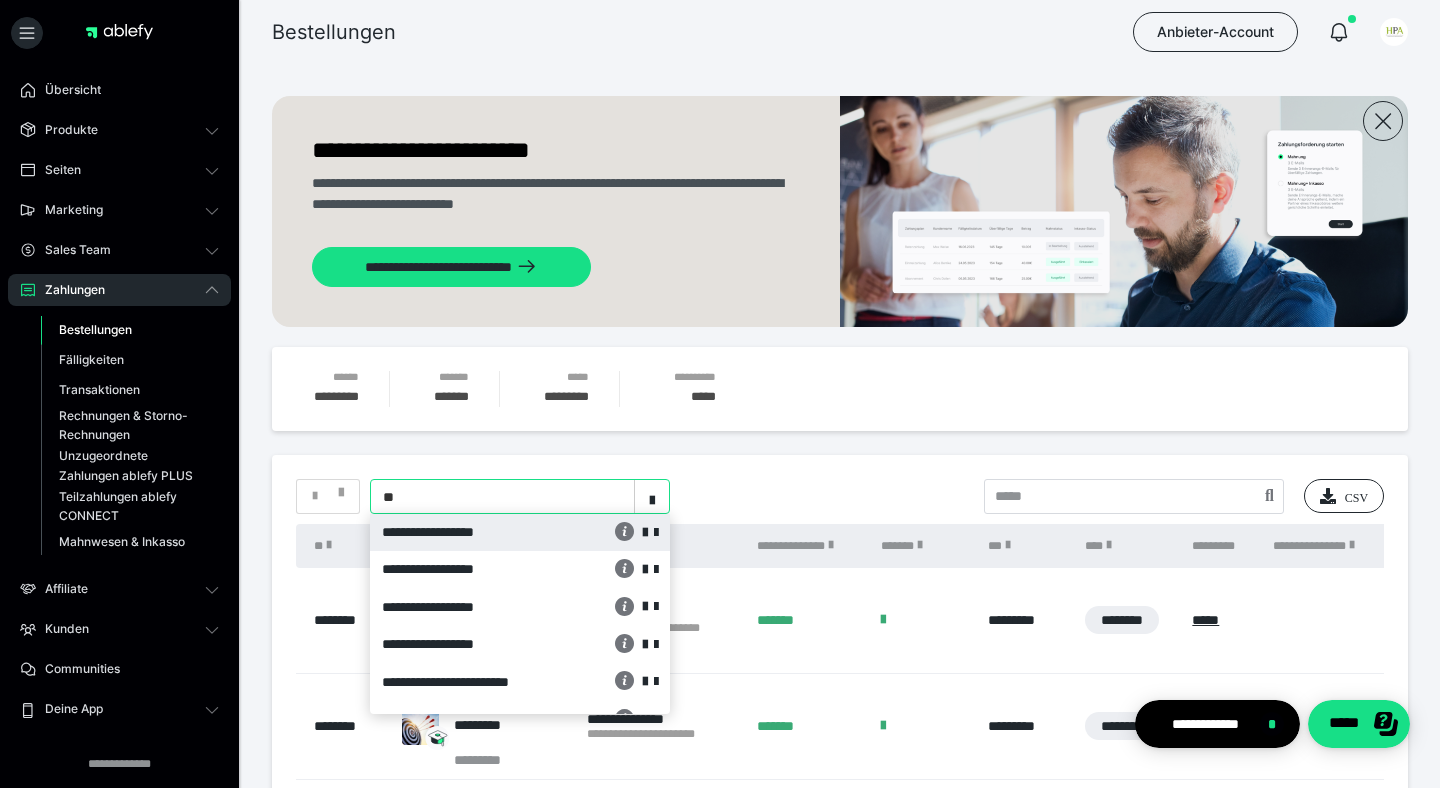 type on "***" 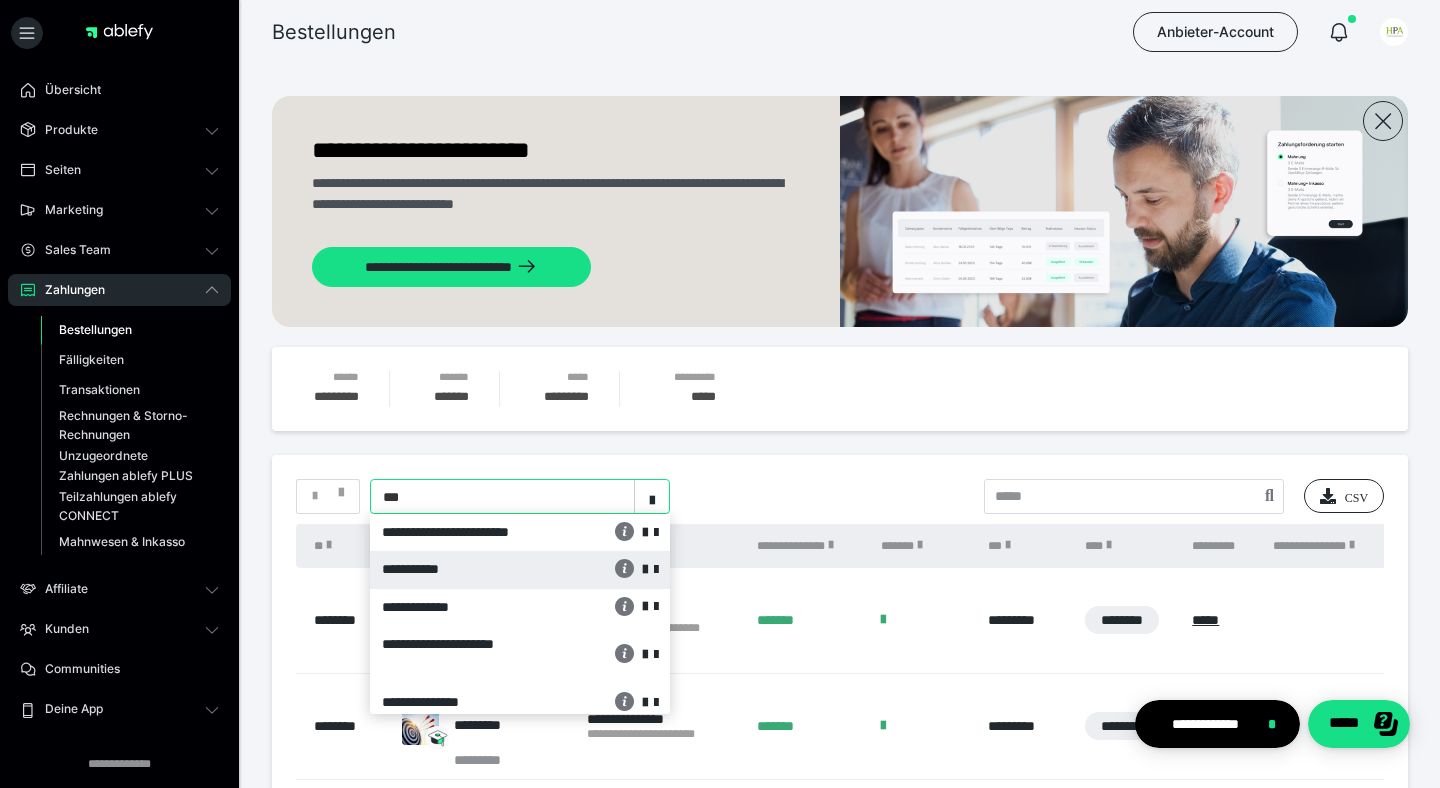 click on "**********" at bounding box center [466, 569] 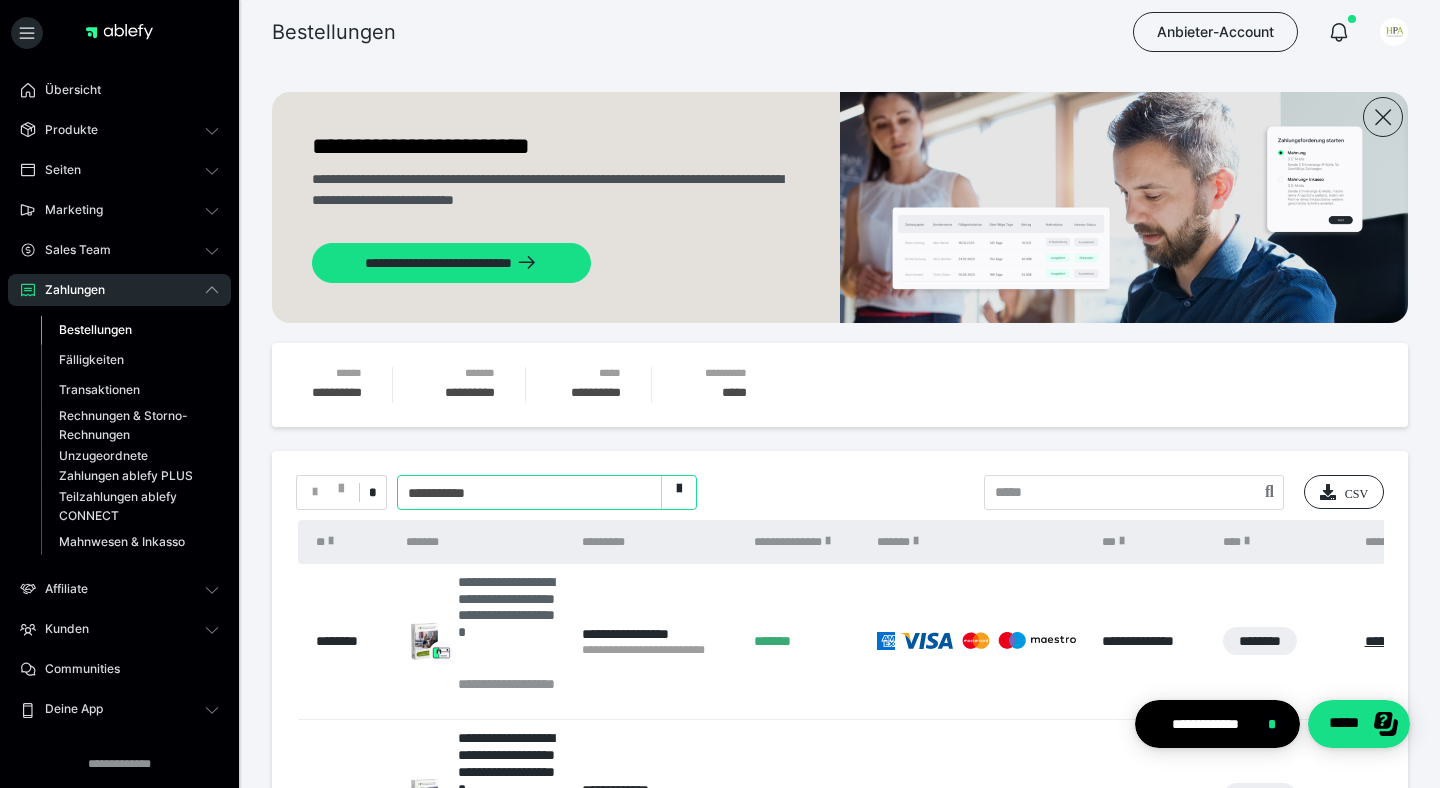 scroll, scrollTop: 0, scrollLeft: 0, axis: both 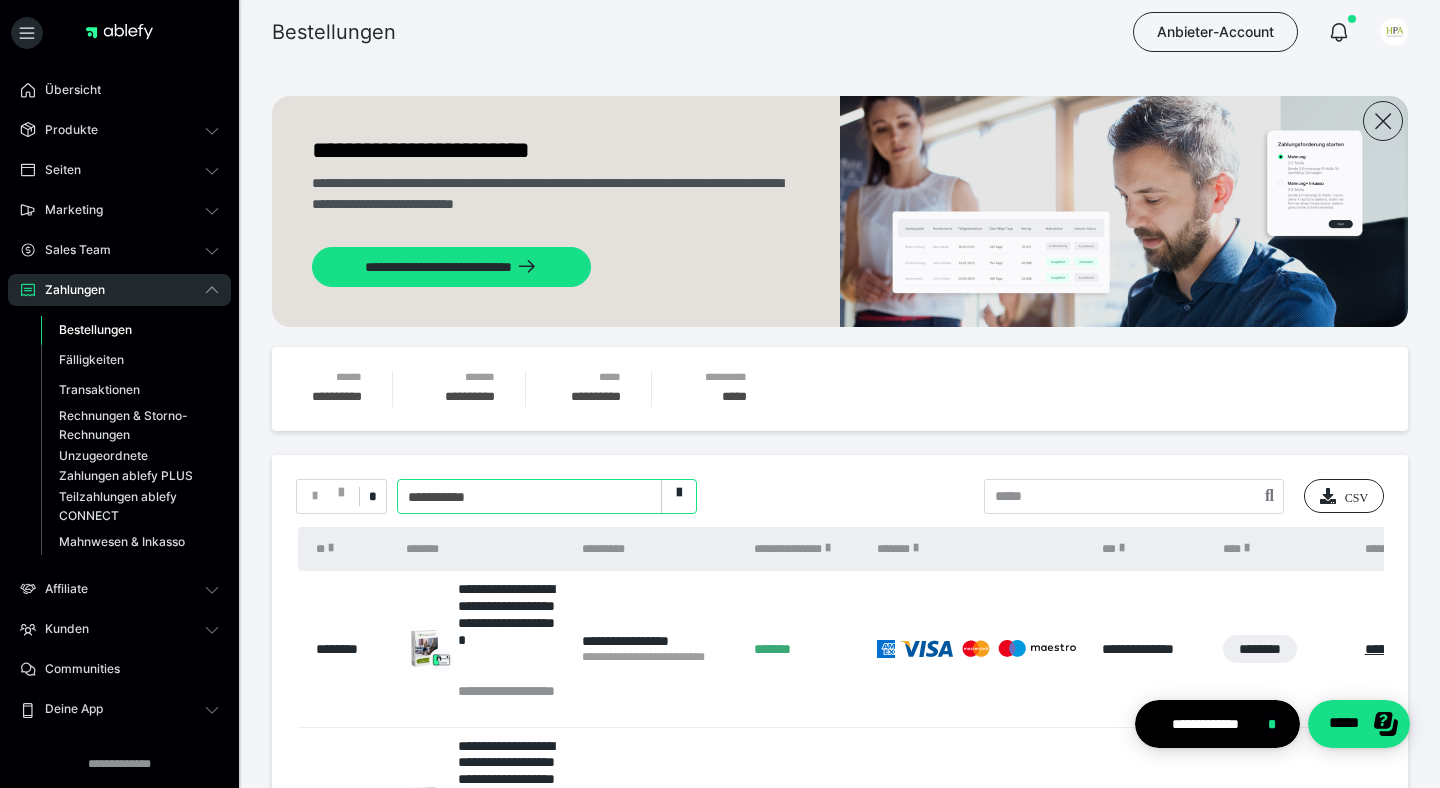 click on "**********" at bounding box center (452, 497) 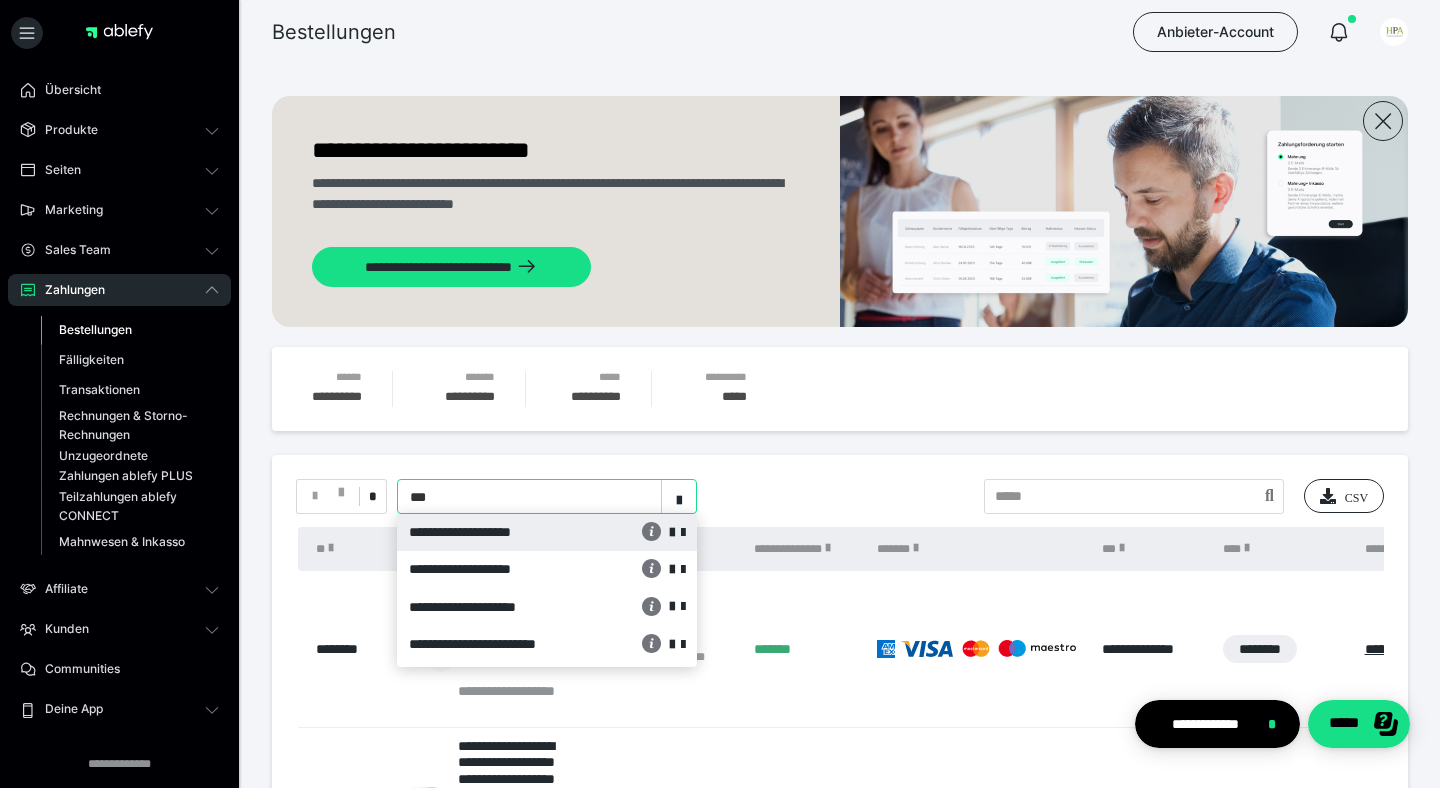 scroll, scrollTop: 0, scrollLeft: 0, axis: both 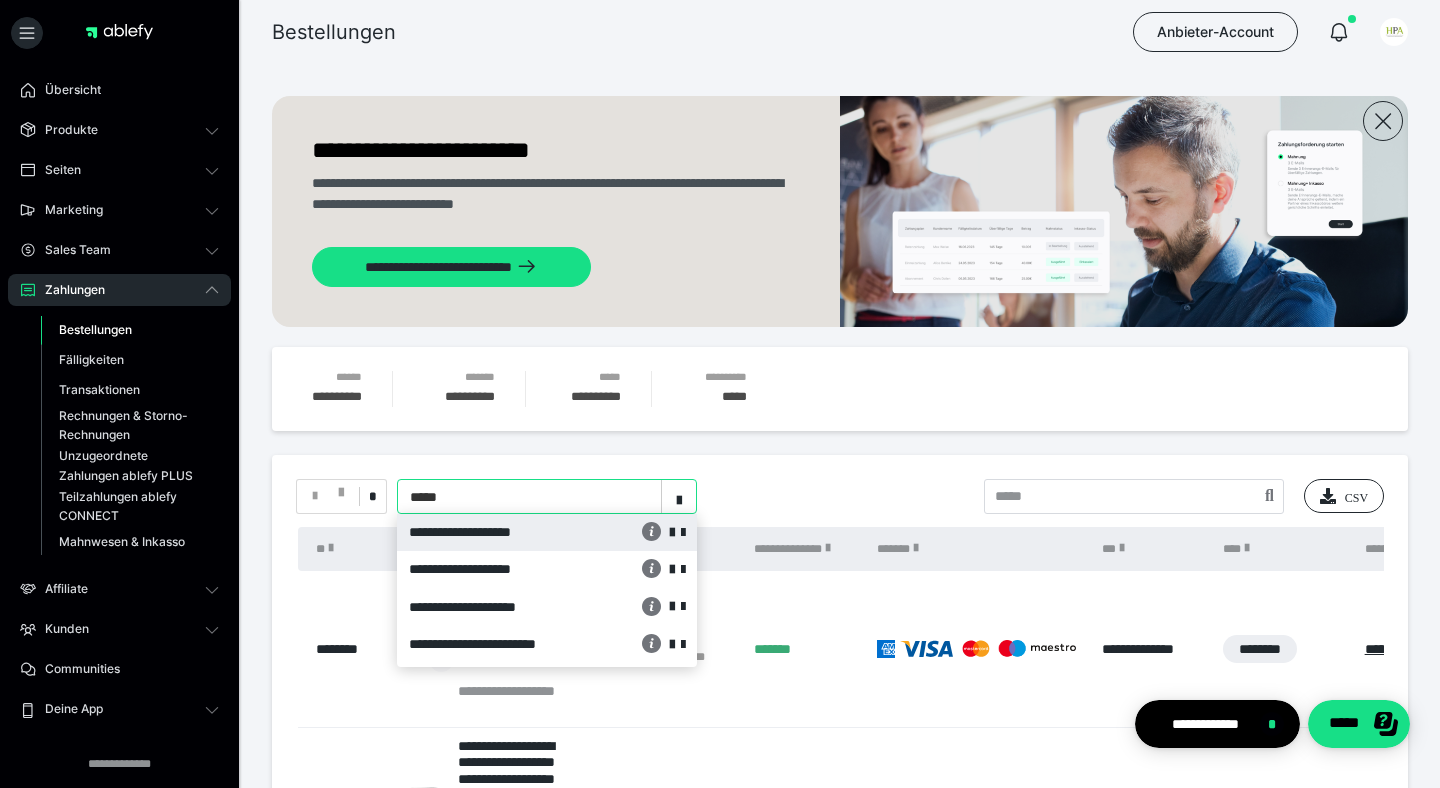 type on "******" 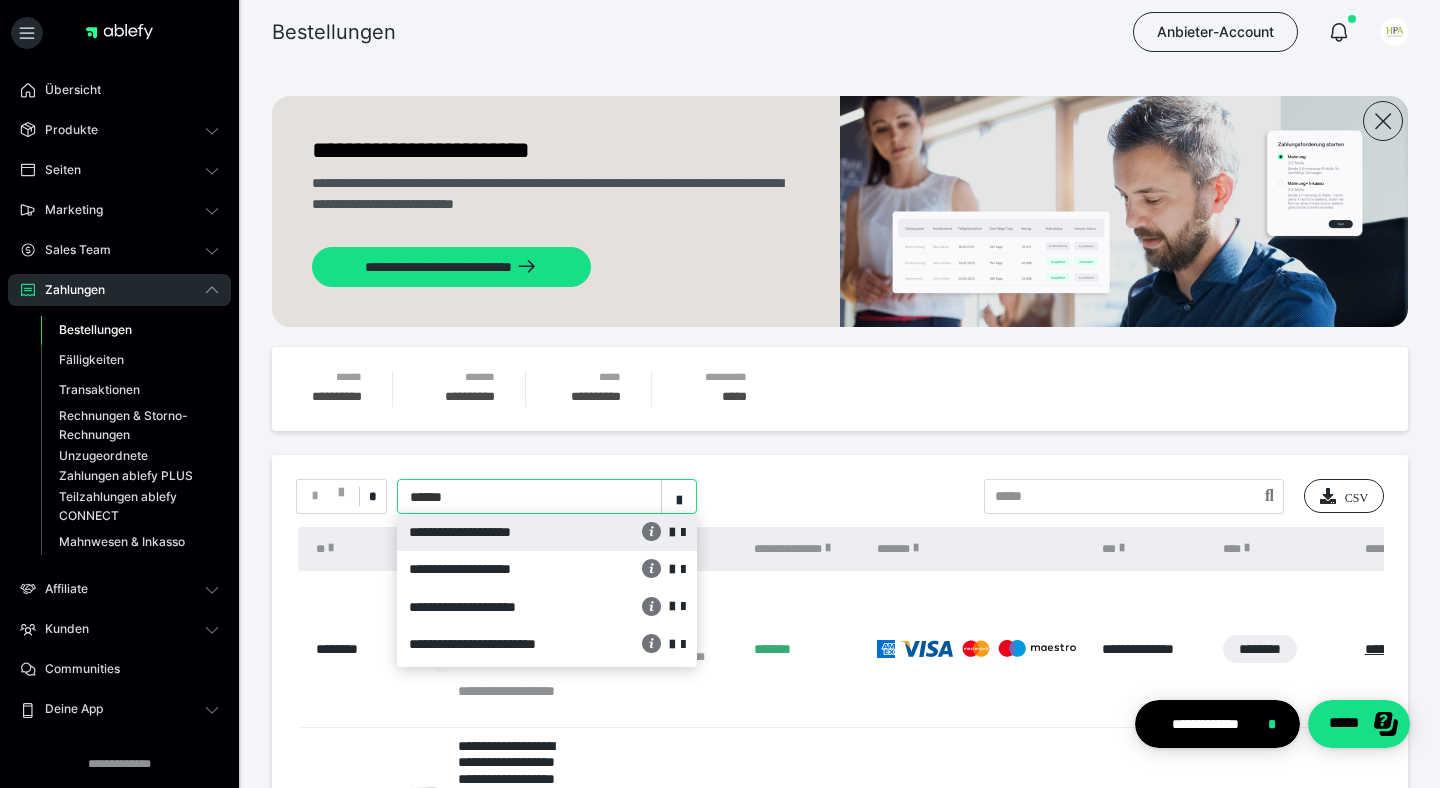 click on "**********" at bounding box center (493, 532) 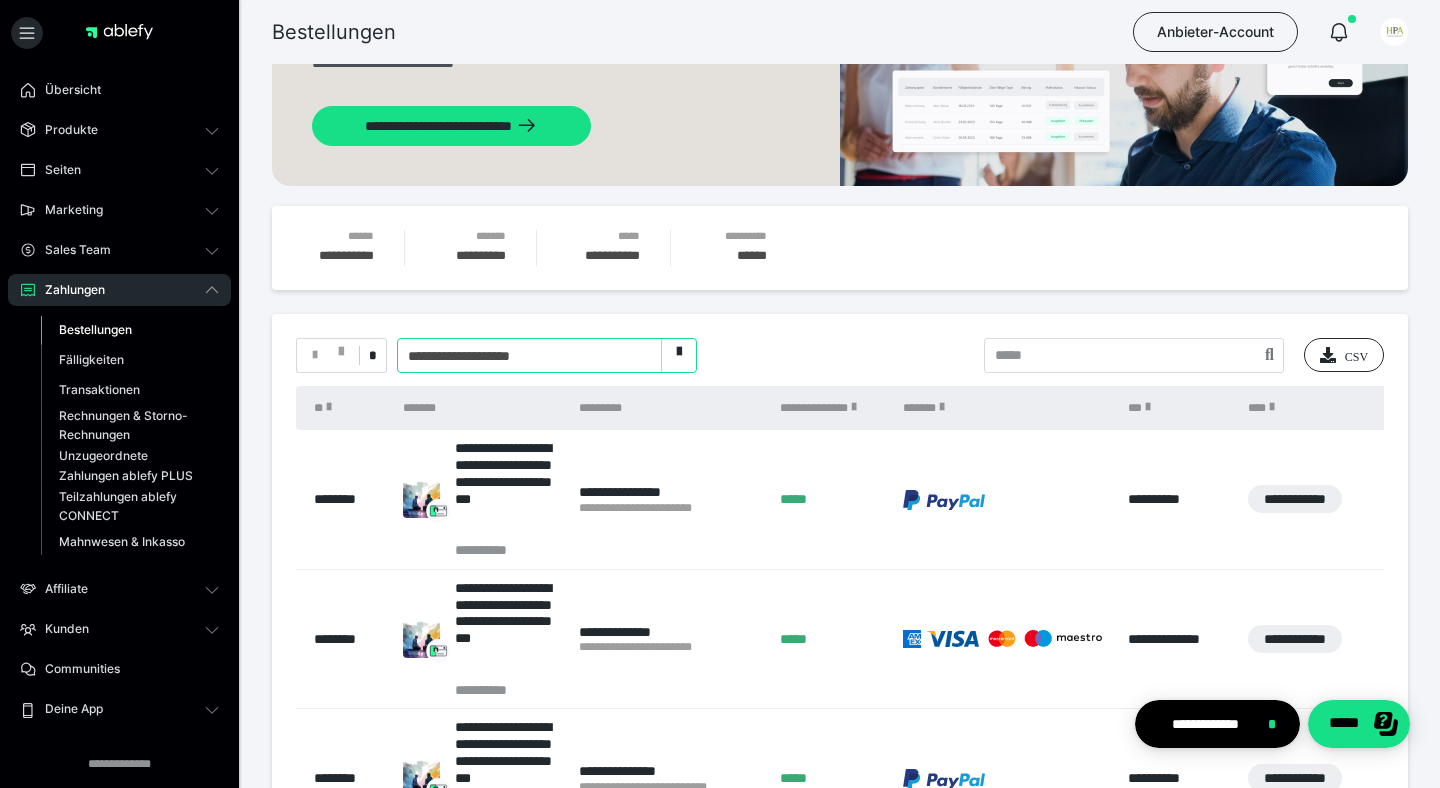 scroll, scrollTop: 0, scrollLeft: 0, axis: both 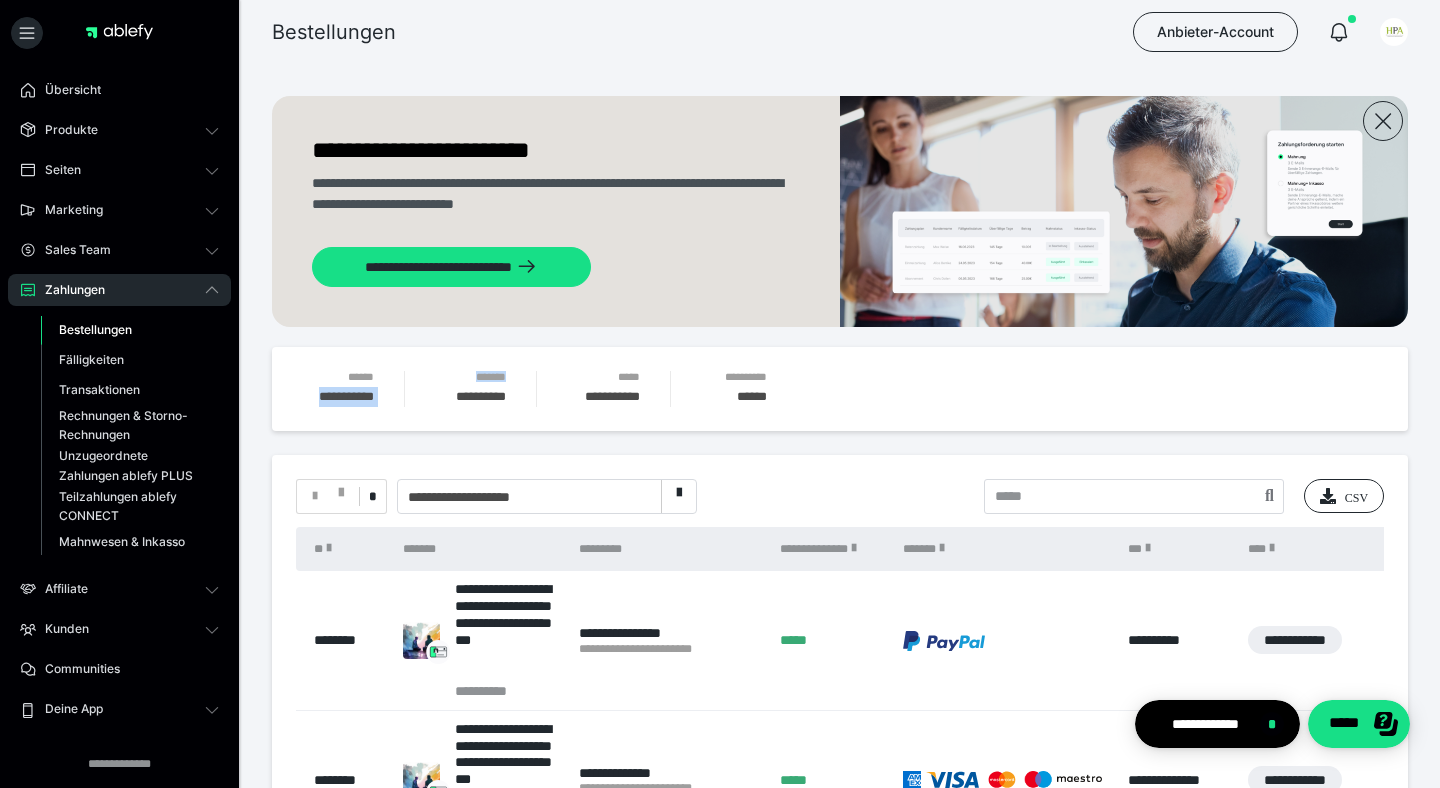 drag, startPoint x: 289, startPoint y: 397, endPoint x: 417, endPoint y: 398, distance: 128.0039 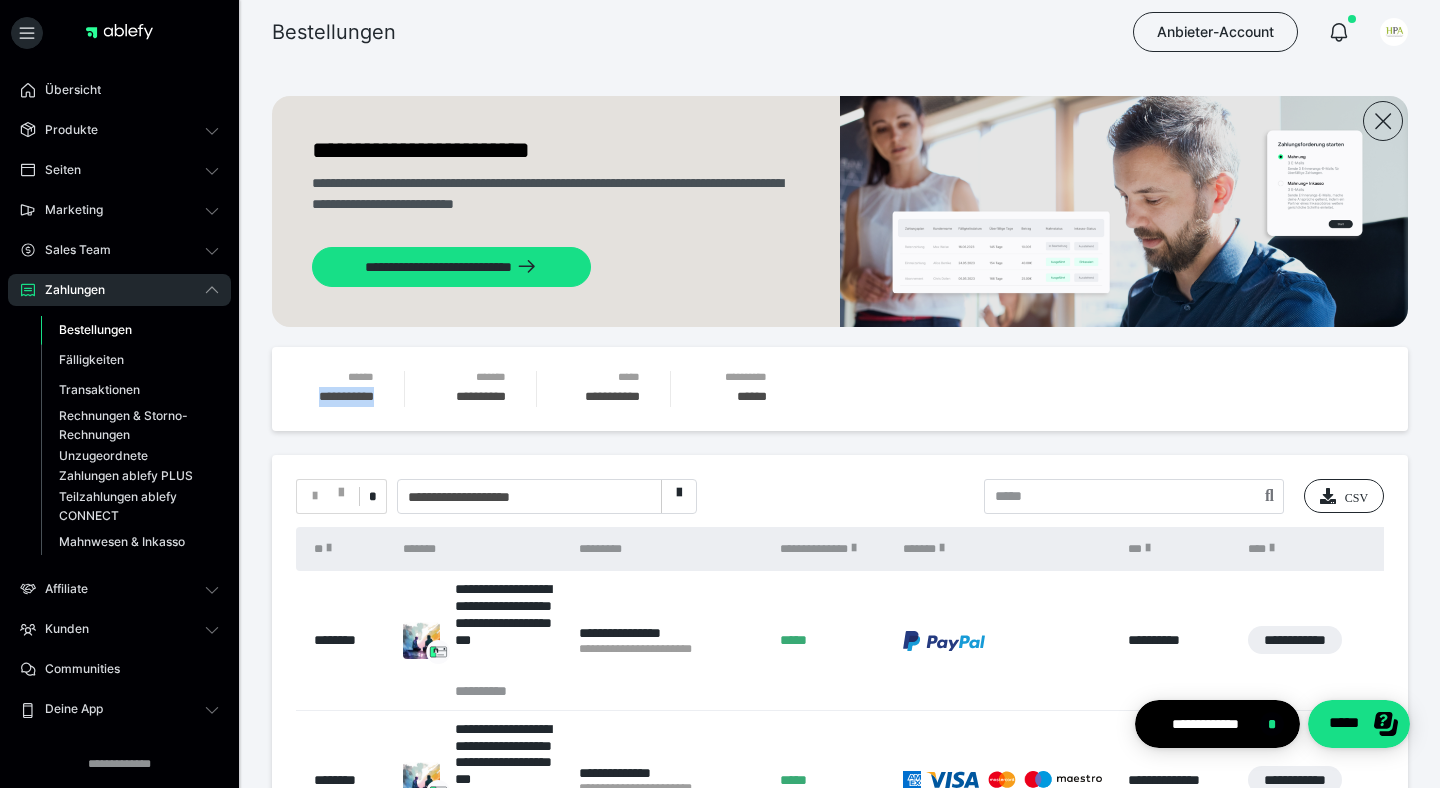 drag, startPoint x: 380, startPoint y: 399, endPoint x: 289, endPoint y: 399, distance: 91 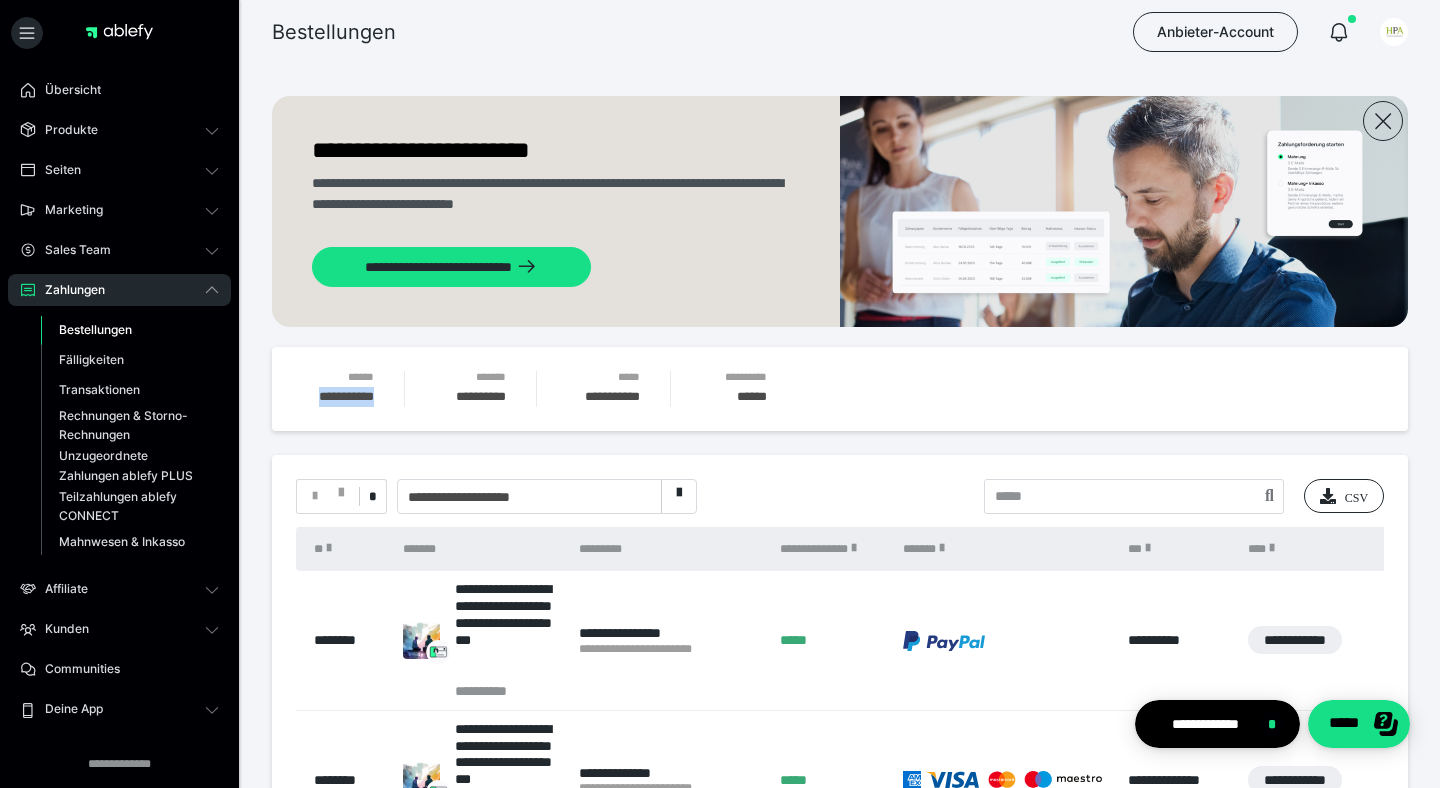 copy on "**********" 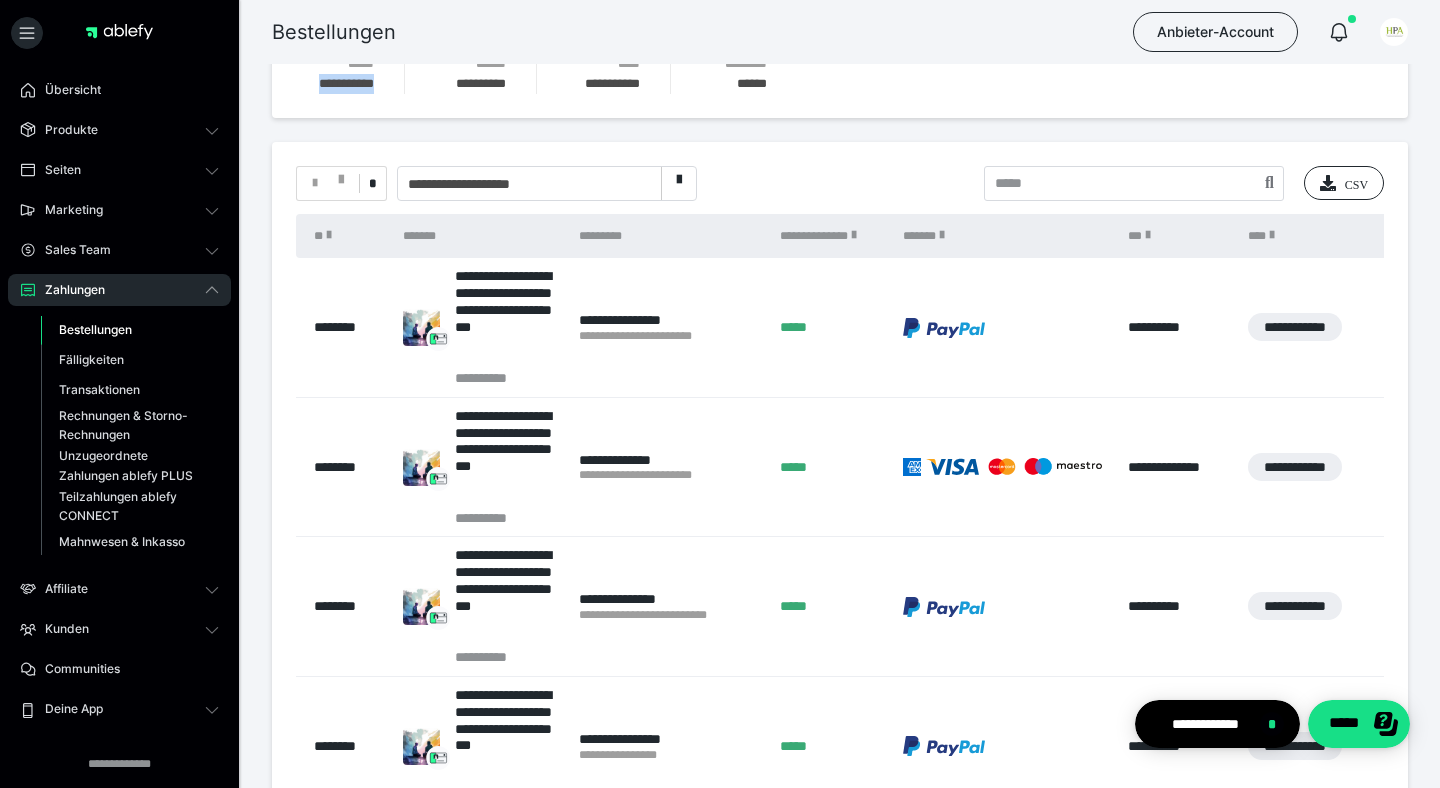 scroll, scrollTop: 232, scrollLeft: 0, axis: vertical 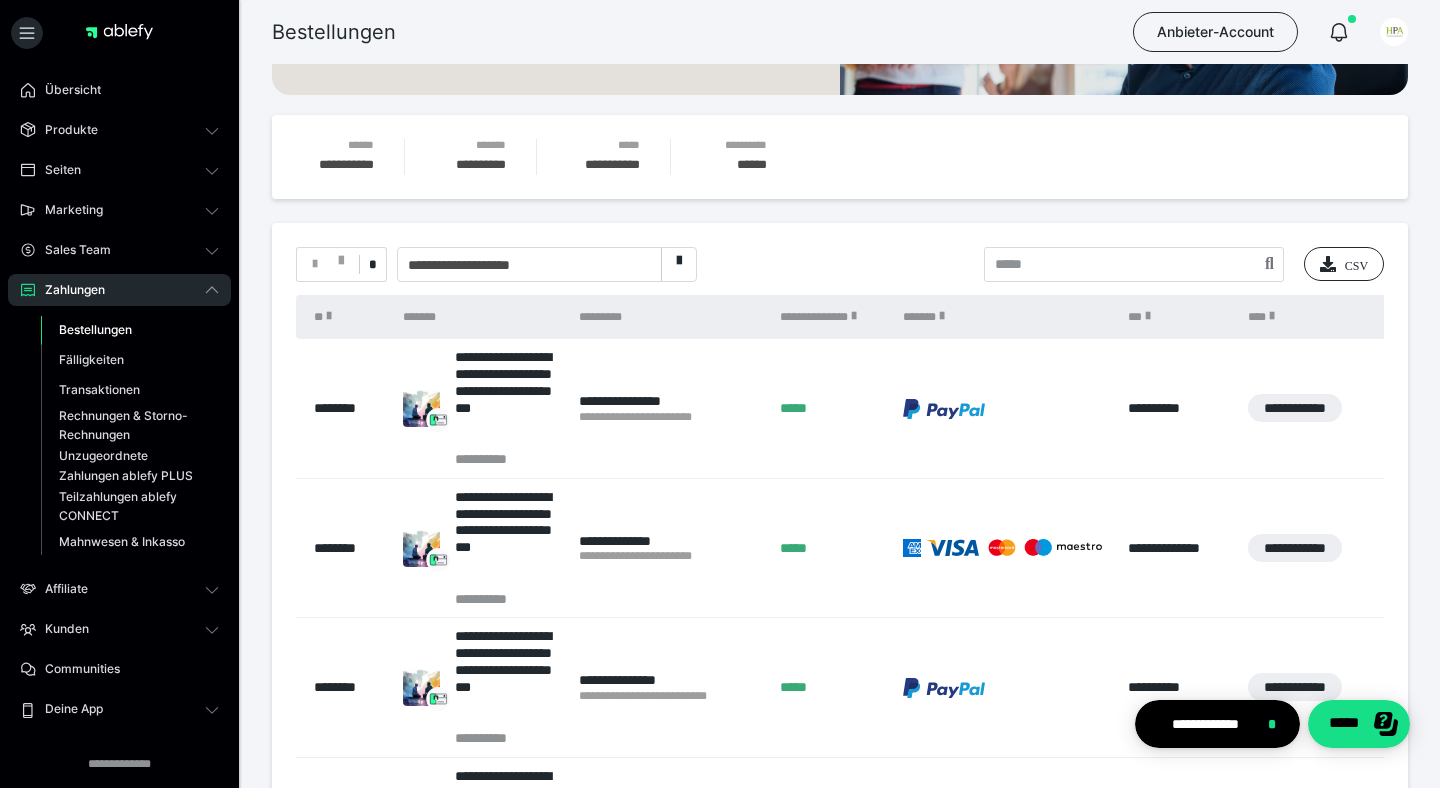click on "**********" at bounding box center (478, 265) 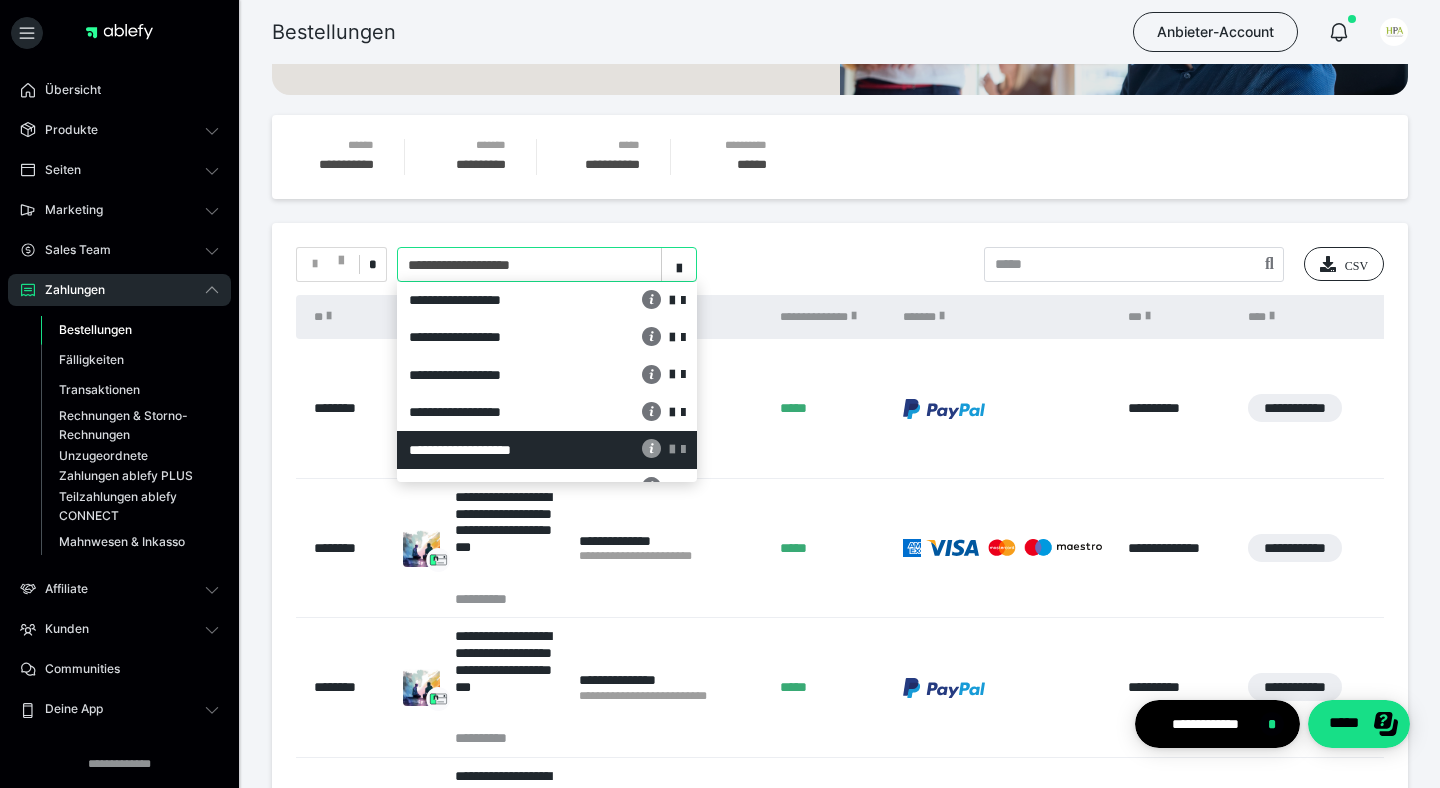 scroll, scrollTop: 3, scrollLeft: 0, axis: vertical 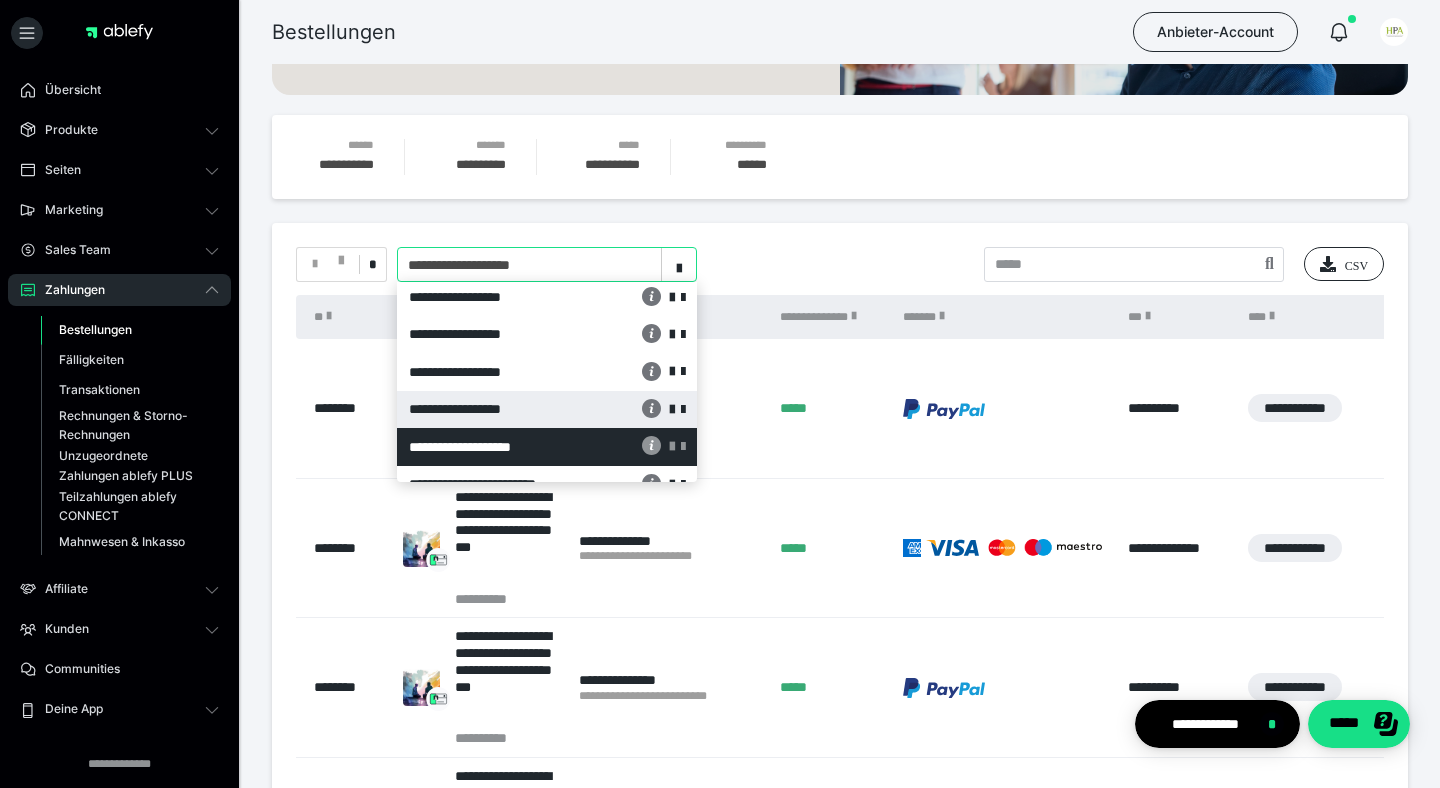 click on "**********" at bounding box center [493, 409] 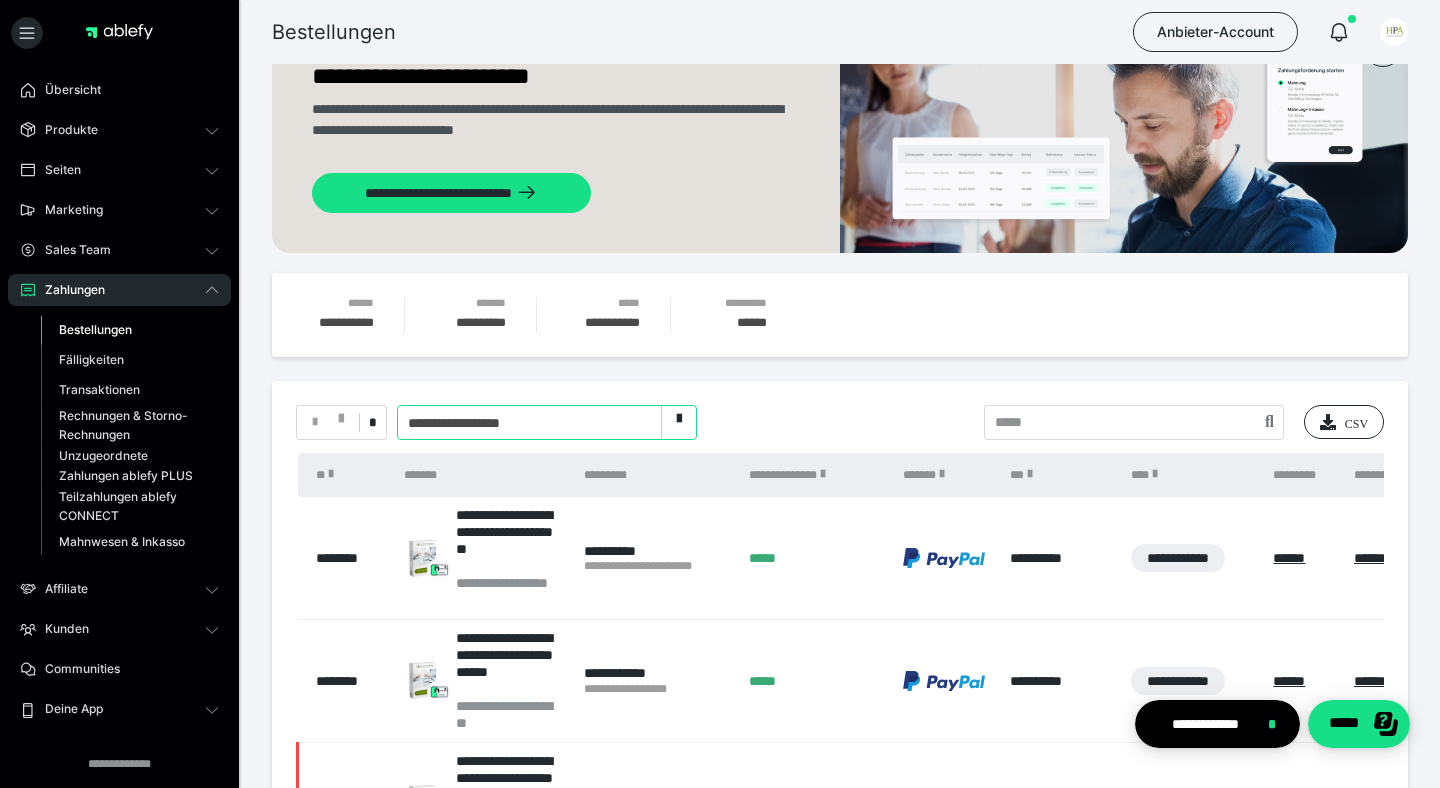 scroll, scrollTop: 0, scrollLeft: 0, axis: both 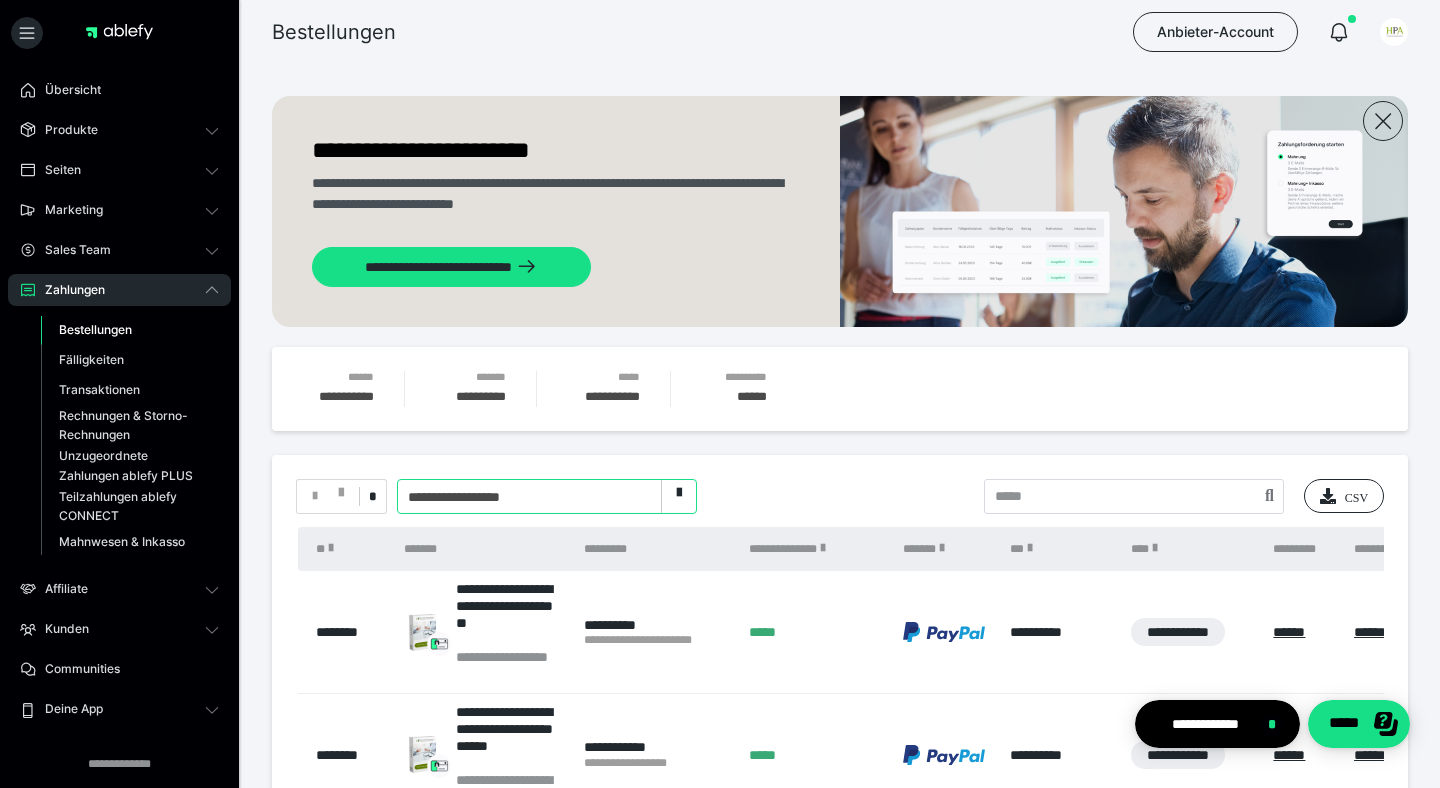 click on "**********" at bounding box center (529, 497) 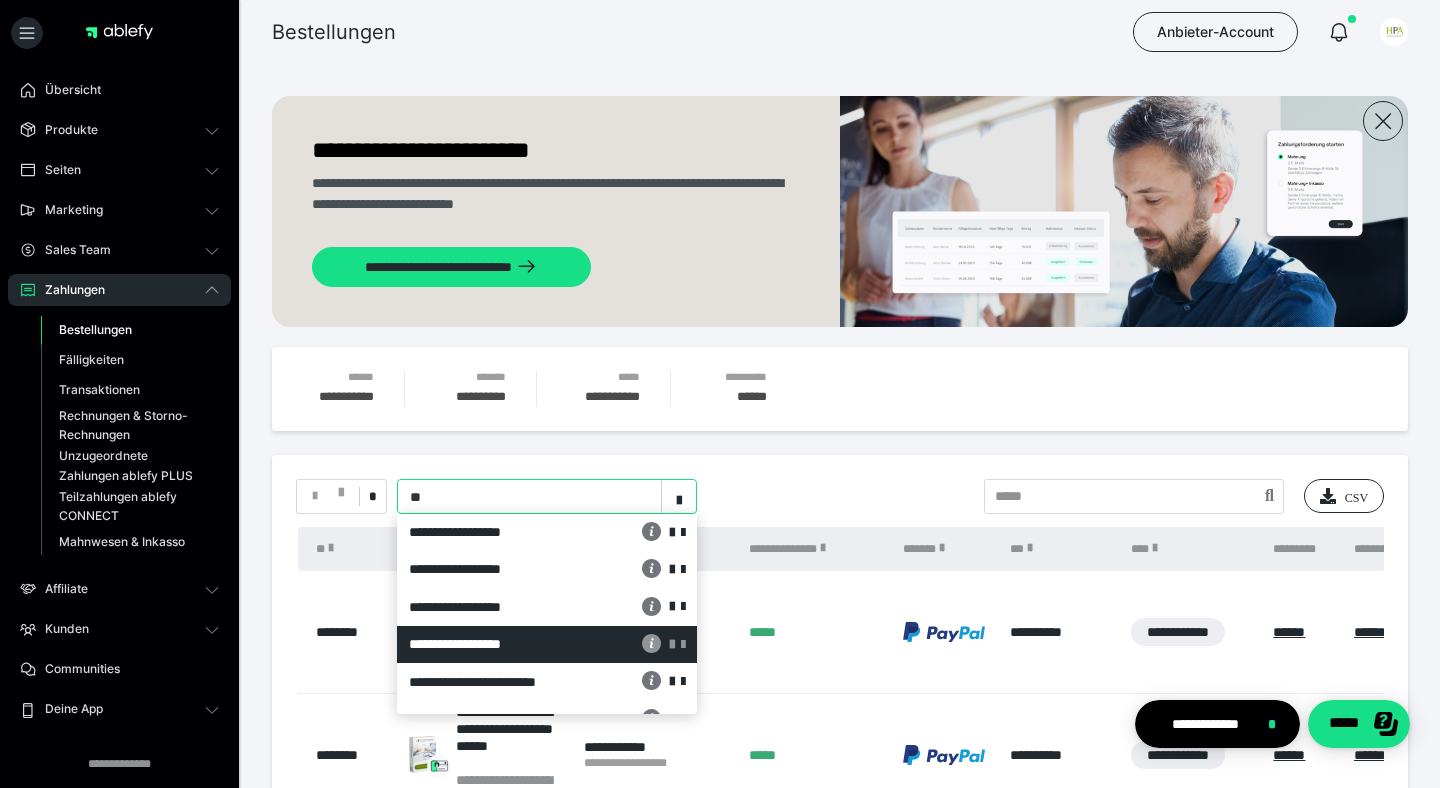 type on "***" 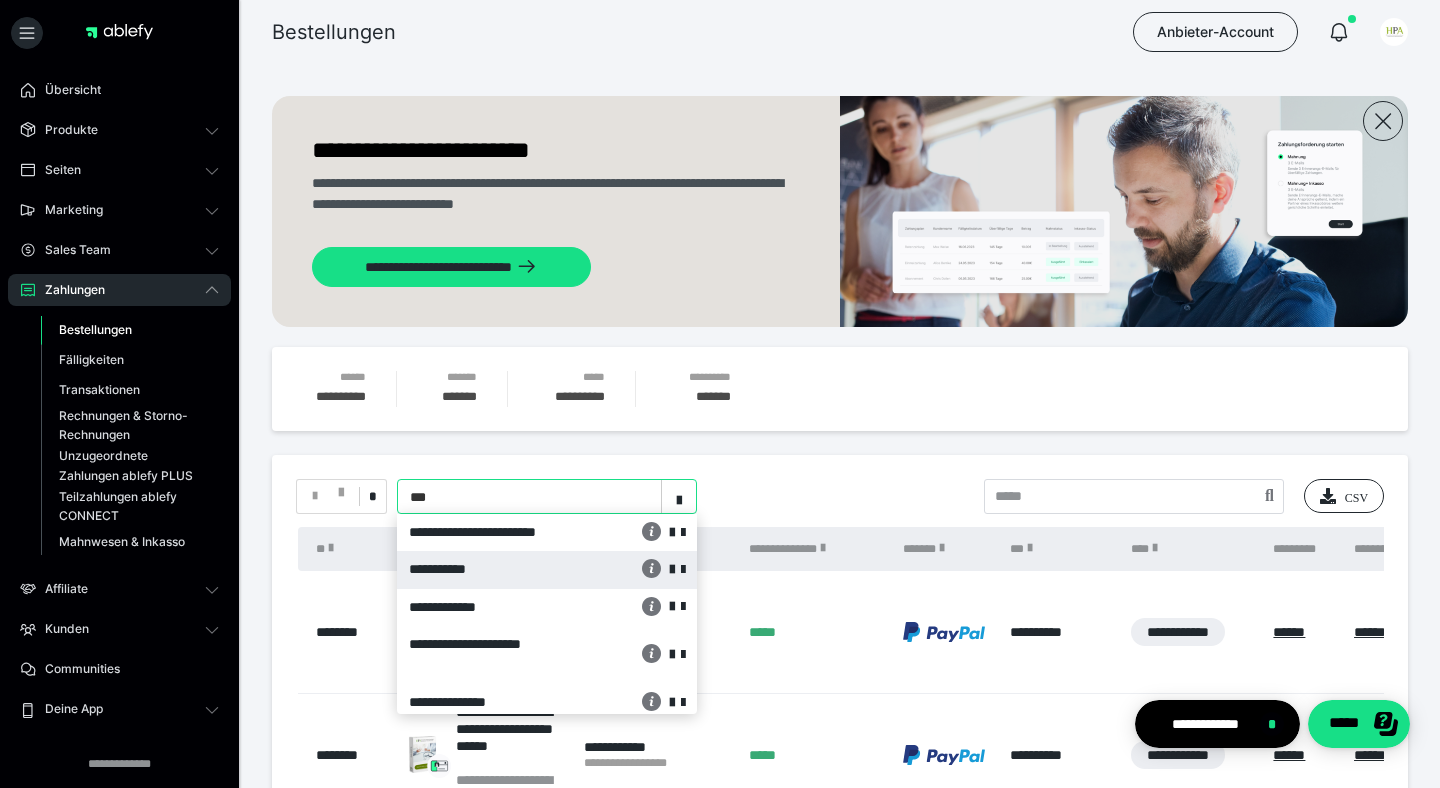click on "**********" at bounding box center [547, 569] 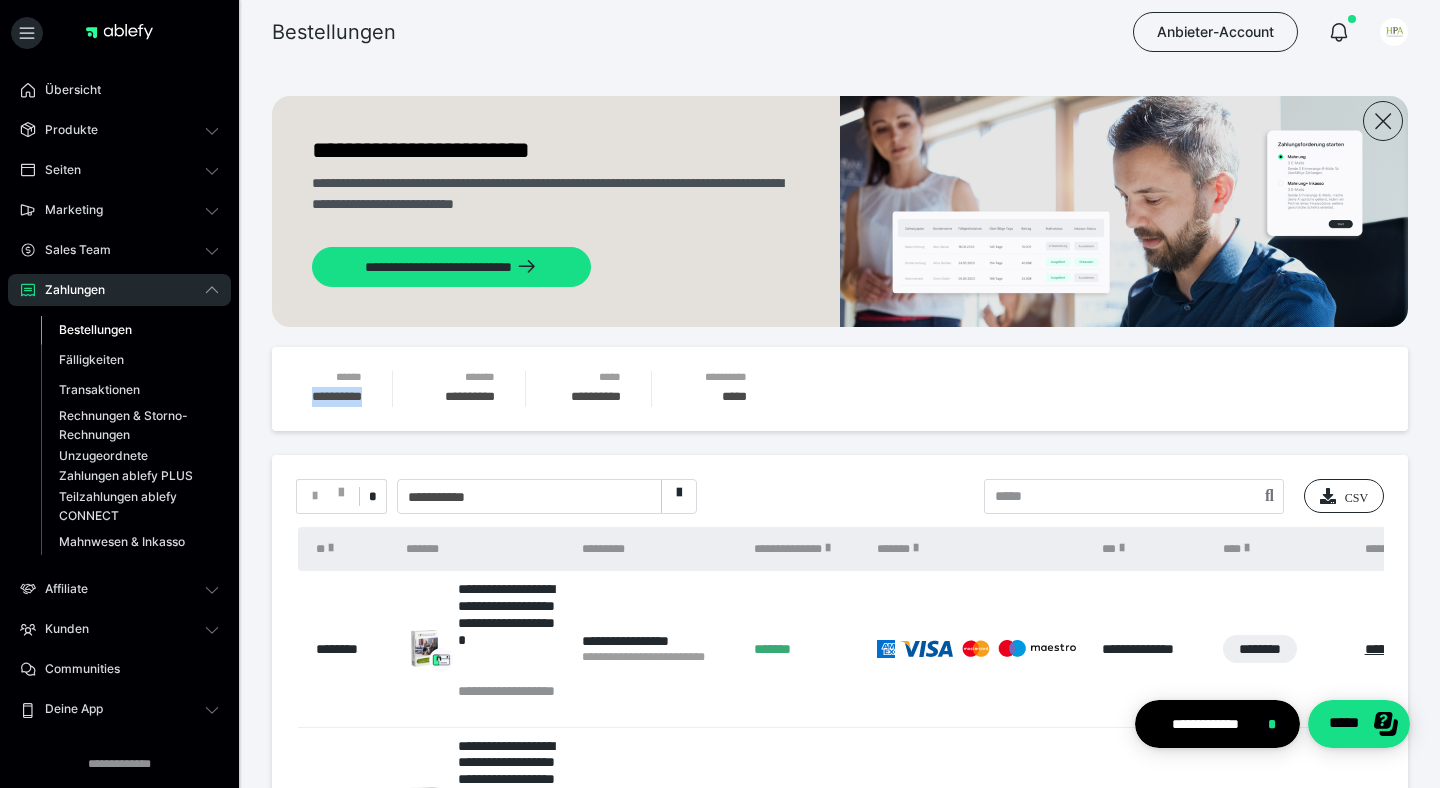 drag, startPoint x: 295, startPoint y: 398, endPoint x: 363, endPoint y: 398, distance: 68 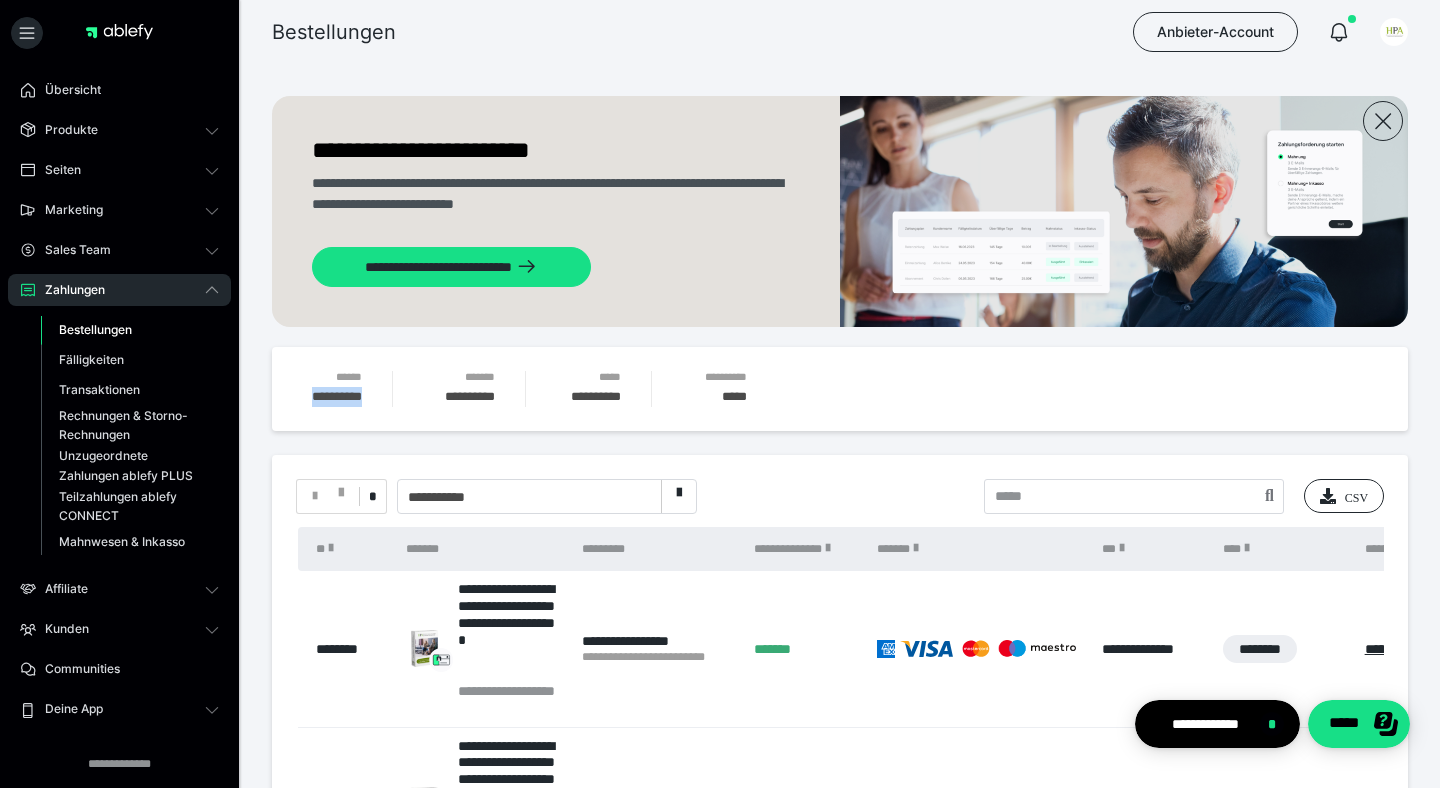 copy on "**********" 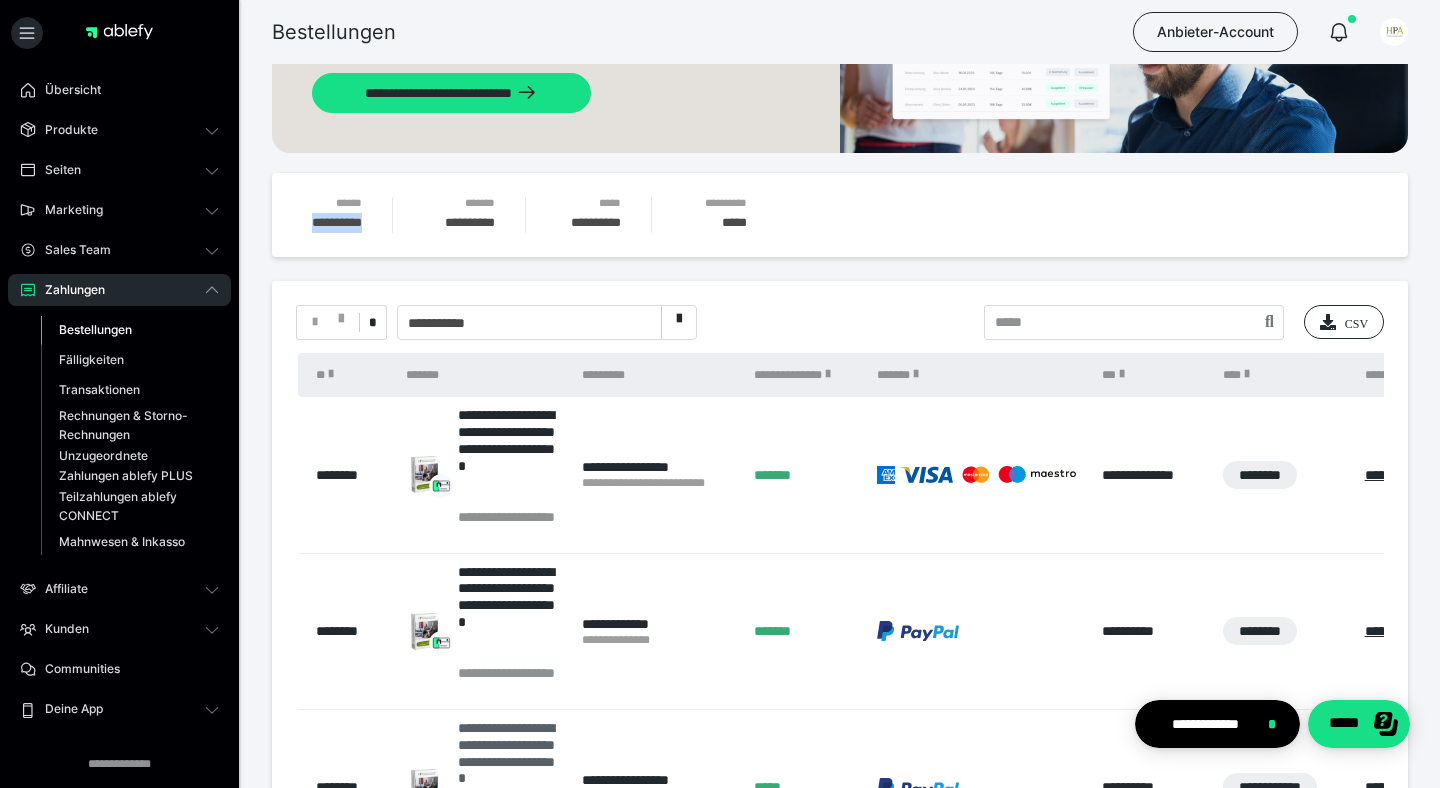 scroll, scrollTop: 80, scrollLeft: 0, axis: vertical 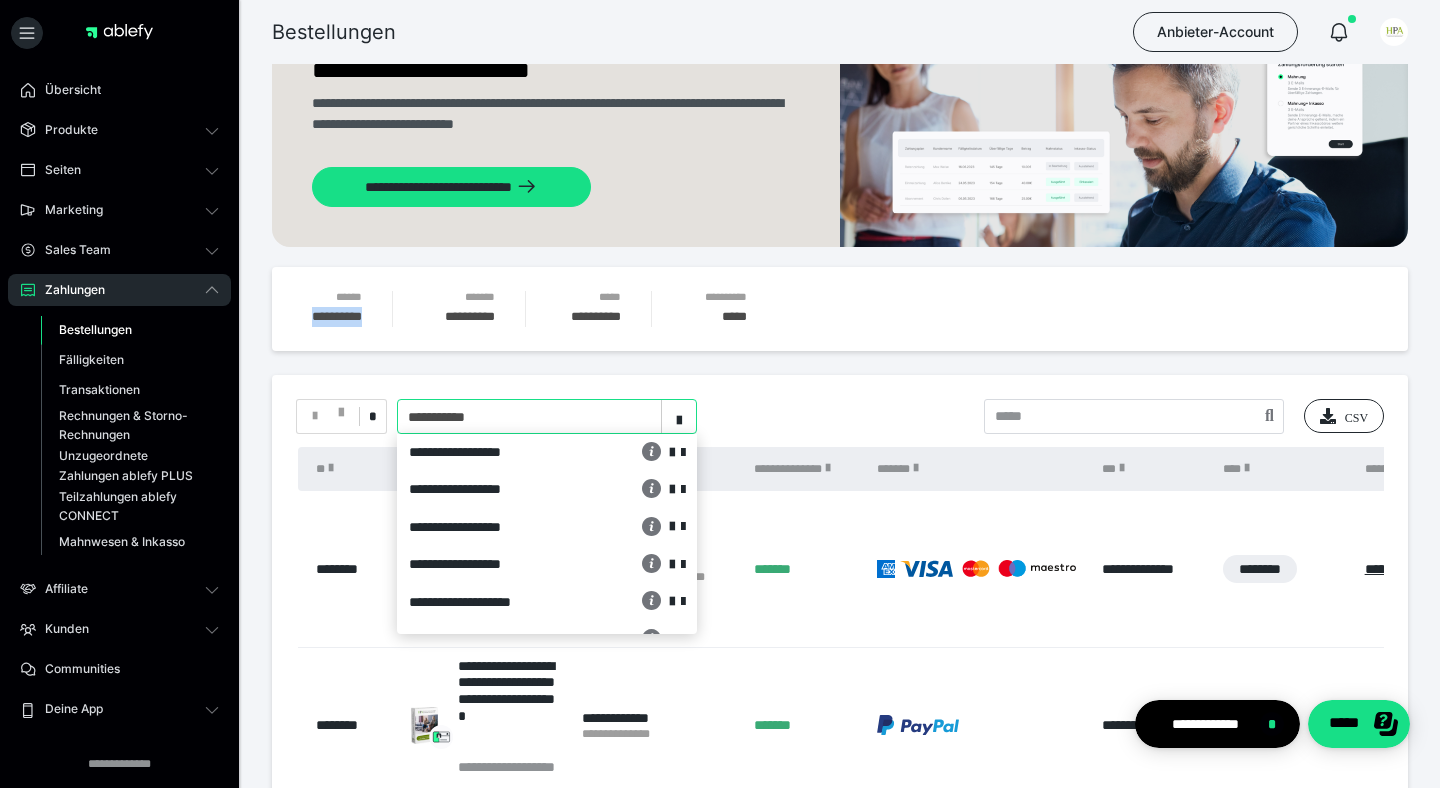 click on "**********" at bounding box center (452, 417) 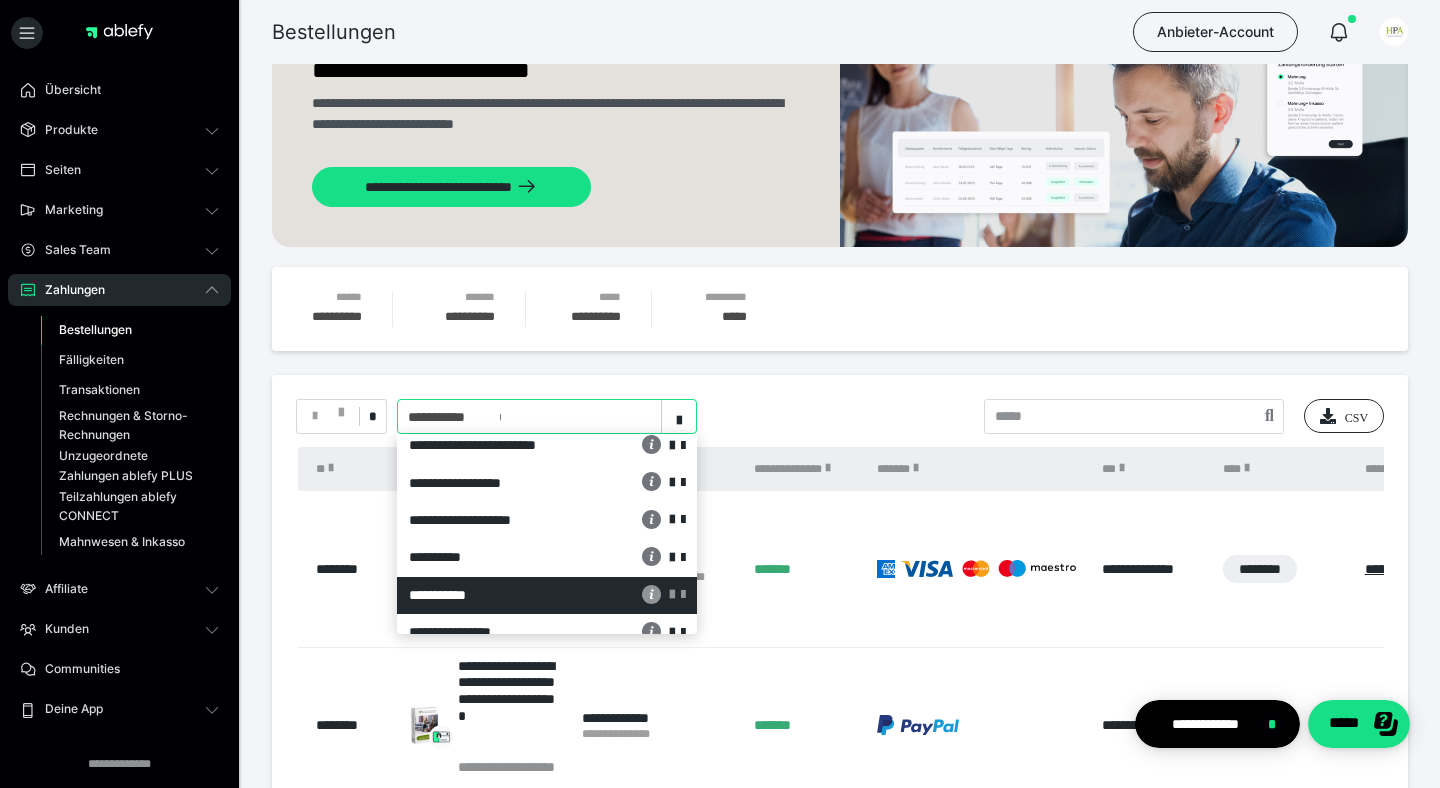 scroll, scrollTop: 3, scrollLeft: 0, axis: vertical 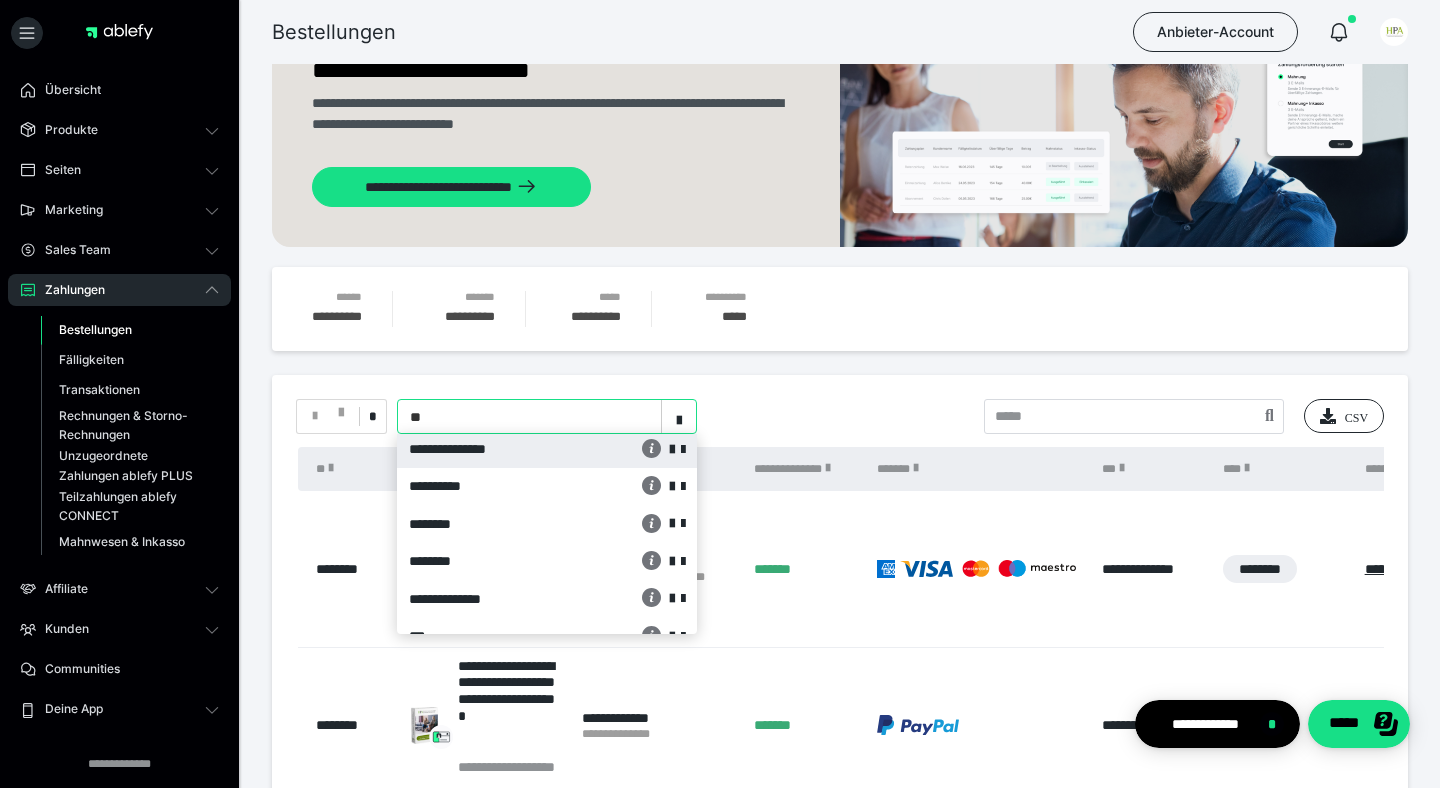 type on "***" 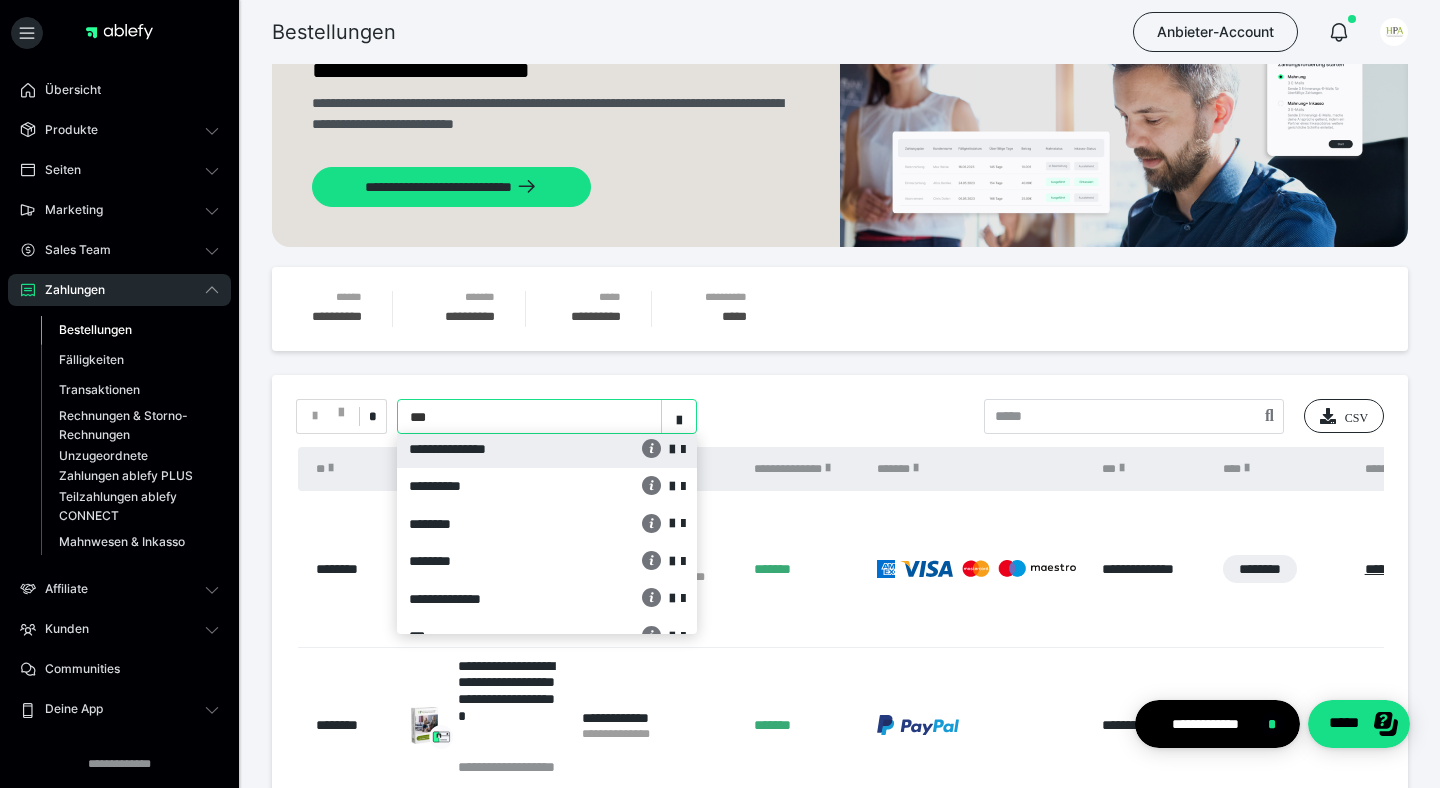 click on "**********" at bounding box center (547, 449) 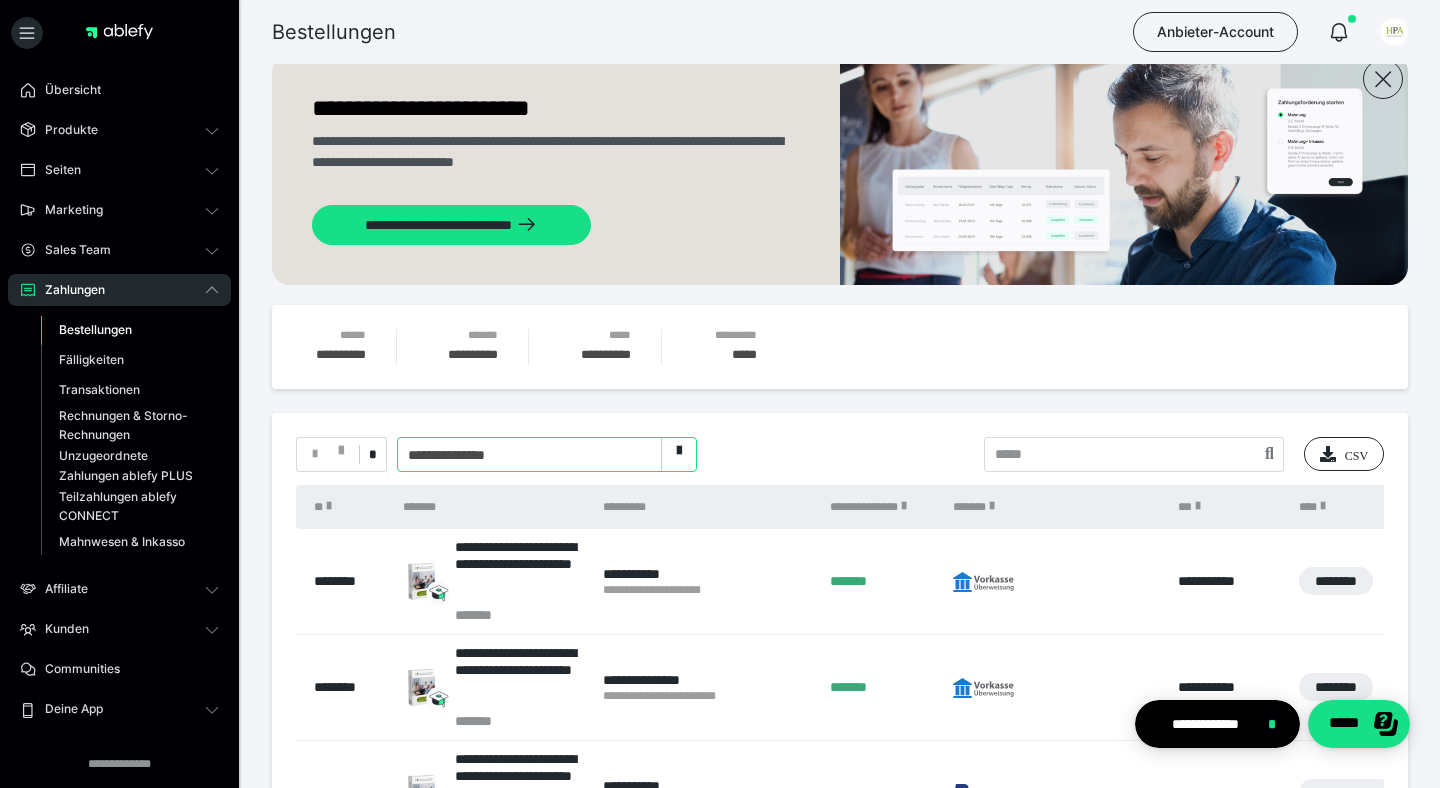 scroll, scrollTop: 0, scrollLeft: 0, axis: both 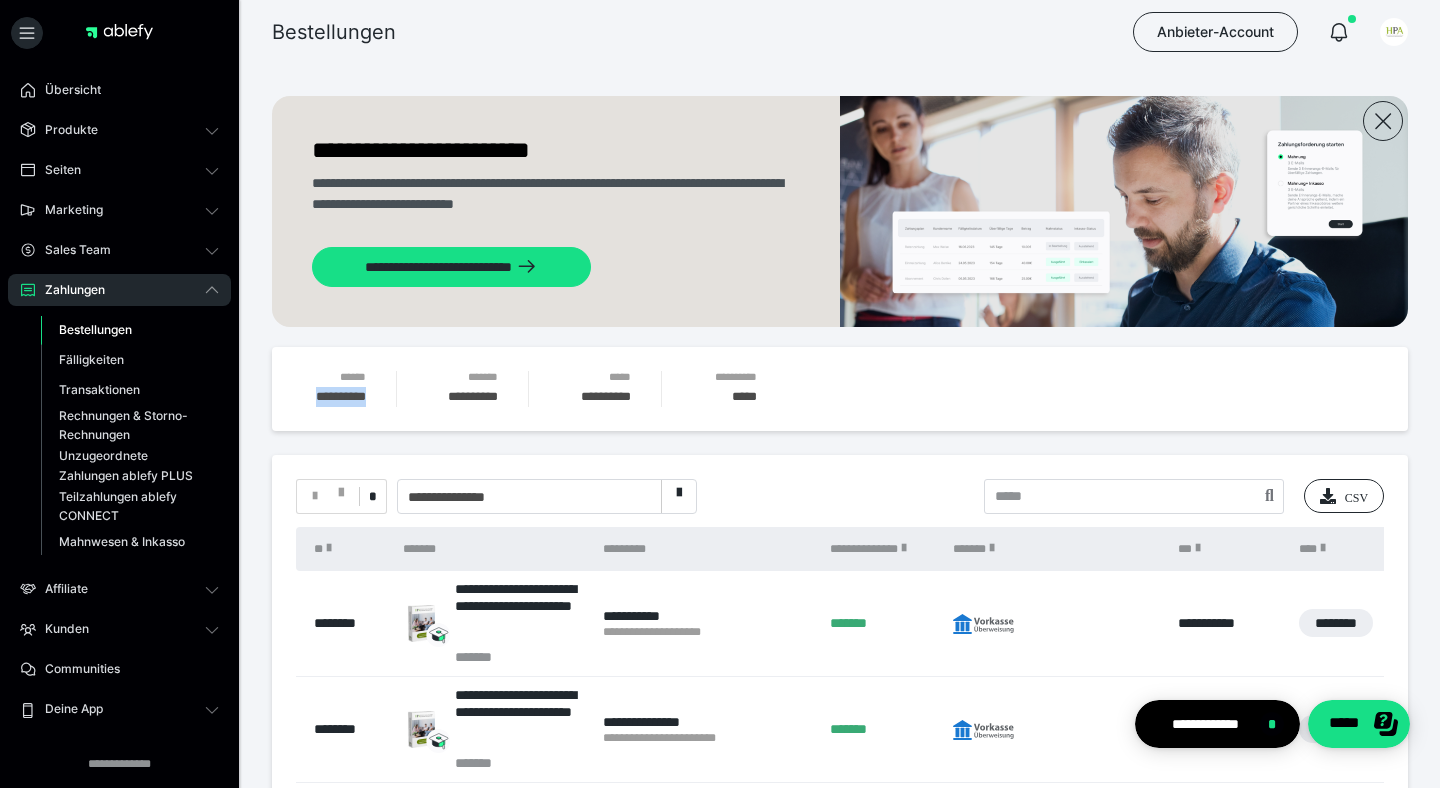 drag, startPoint x: 292, startPoint y: 402, endPoint x: 395, endPoint y: 402, distance: 103 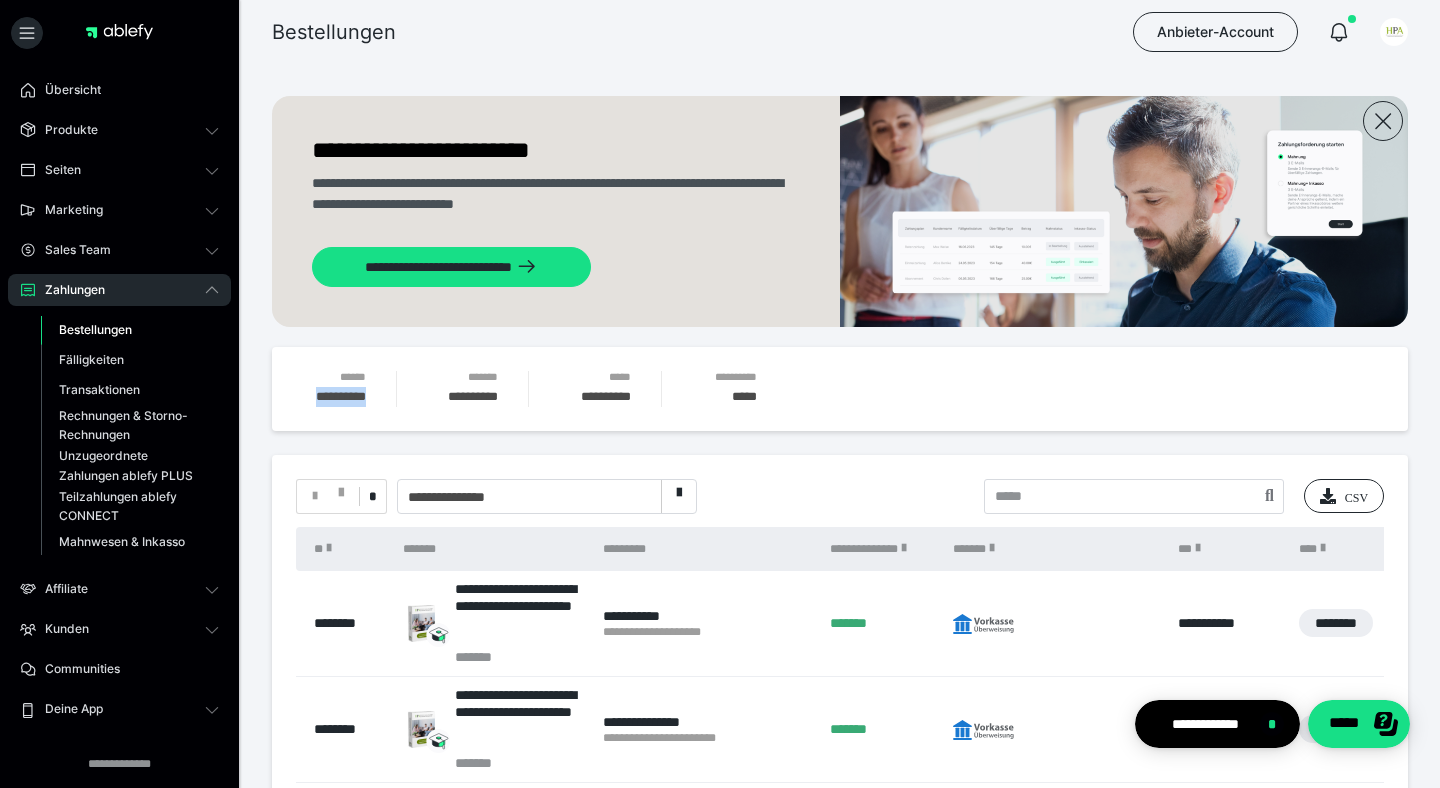 copy on "**********" 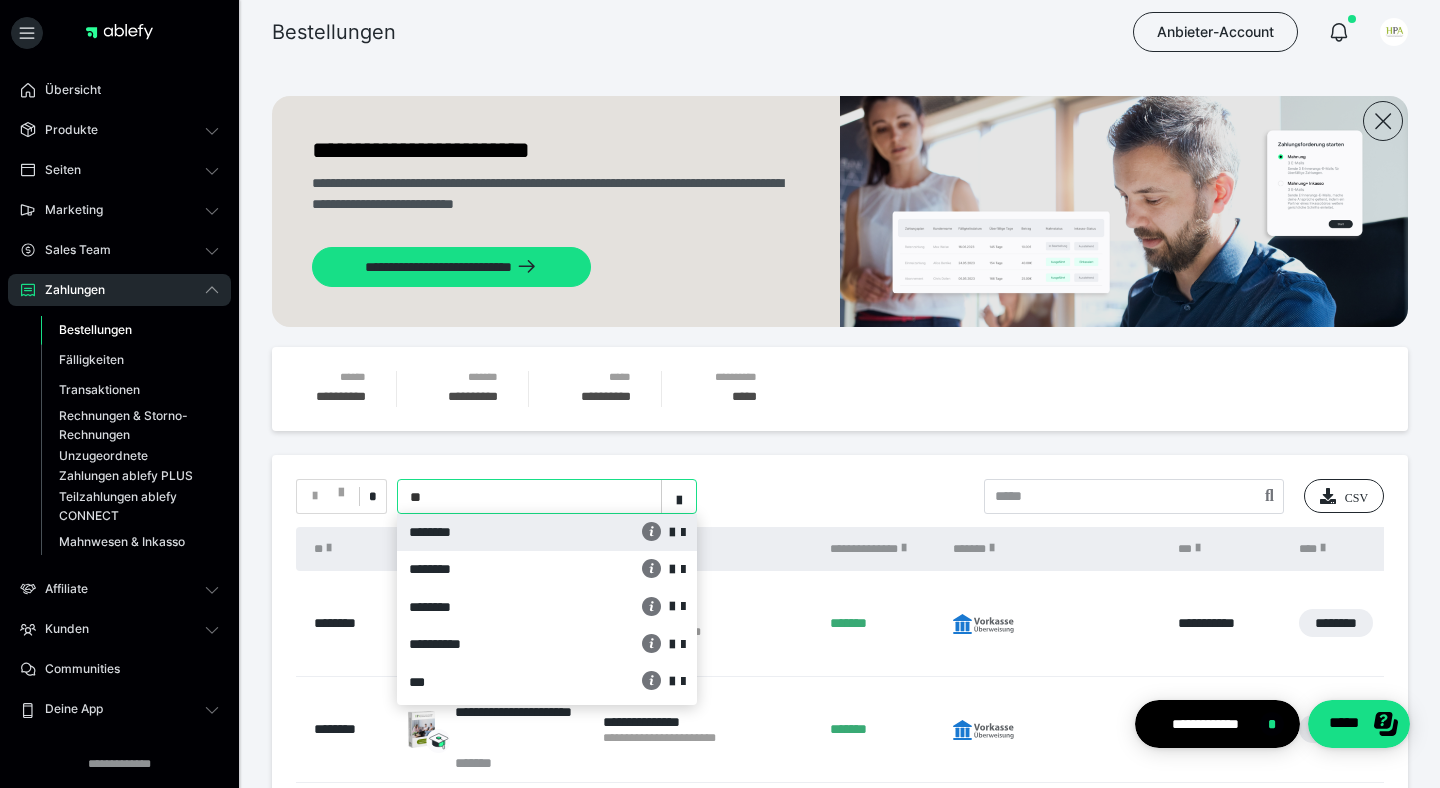 scroll, scrollTop: 0, scrollLeft: 0, axis: both 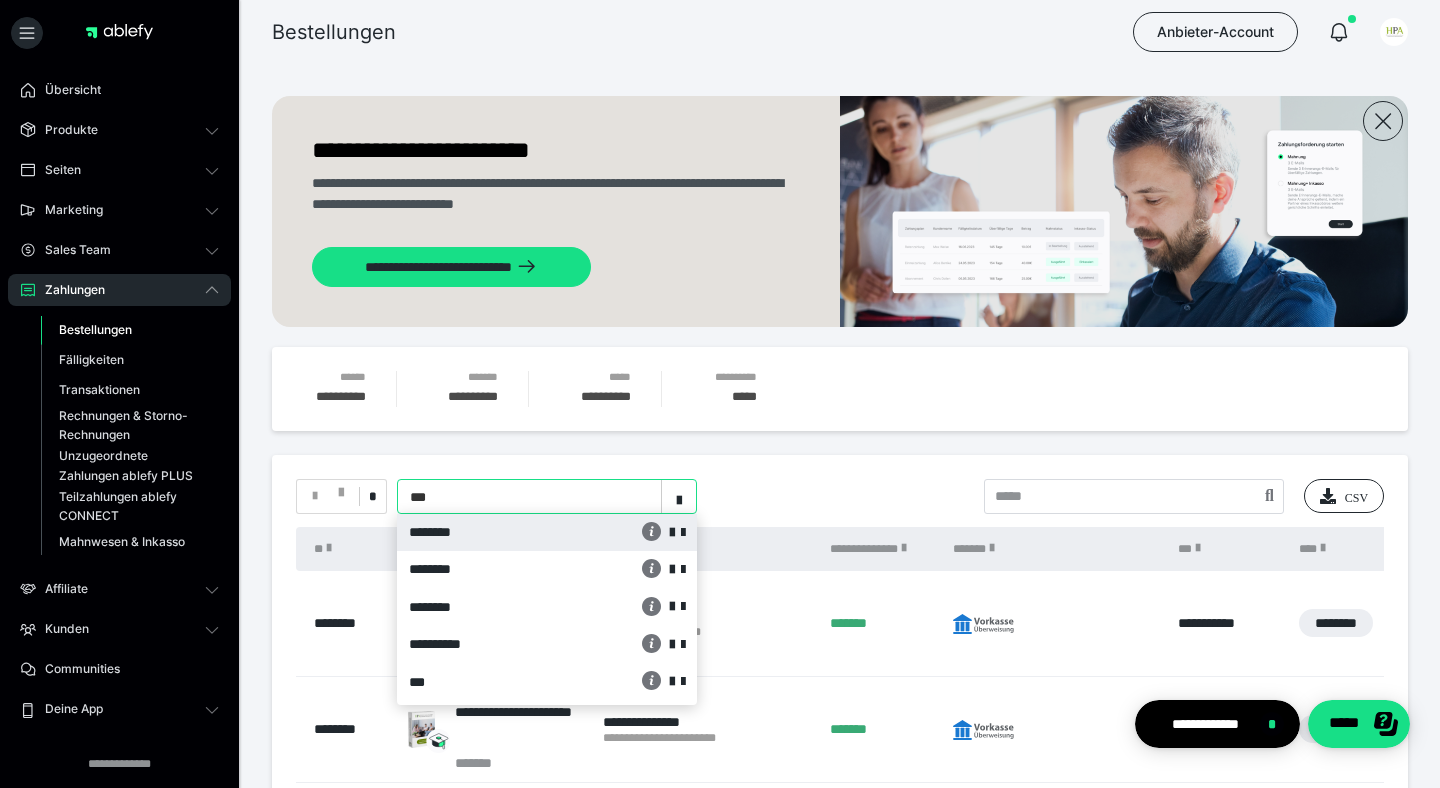 click on "********" at bounding box center [493, 532] 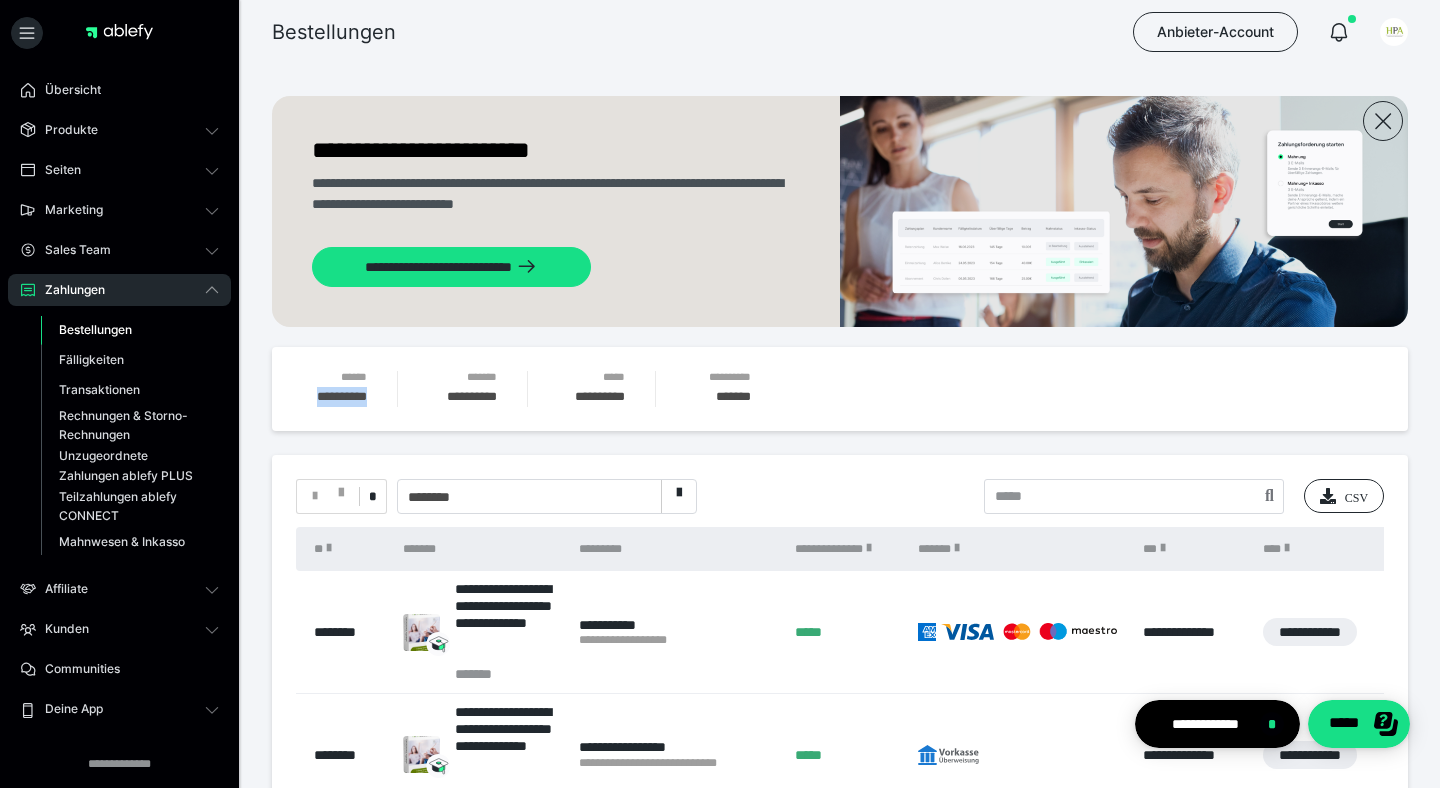 drag, startPoint x: 295, startPoint y: 398, endPoint x: 366, endPoint y: 400, distance: 71.02816 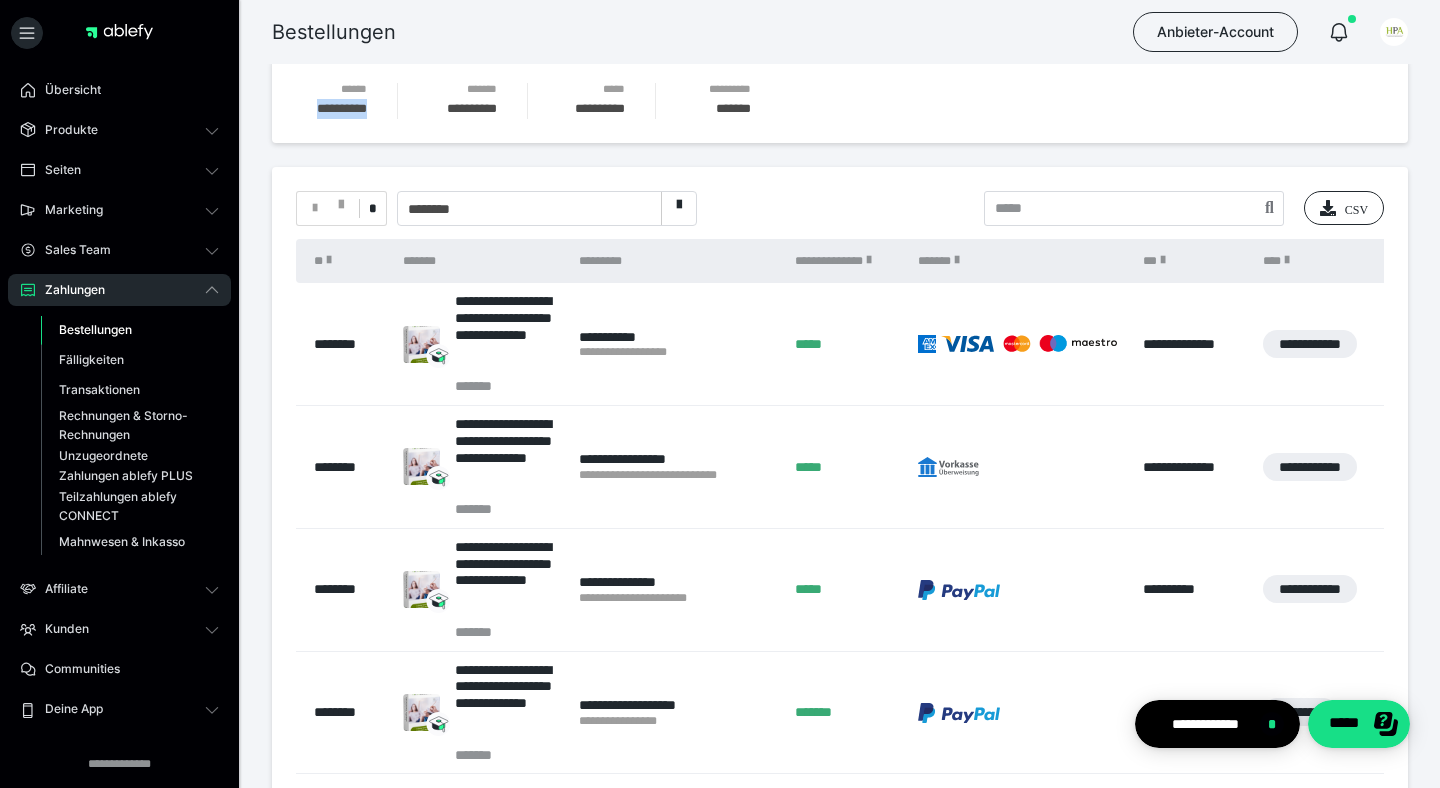 scroll, scrollTop: 0, scrollLeft: 0, axis: both 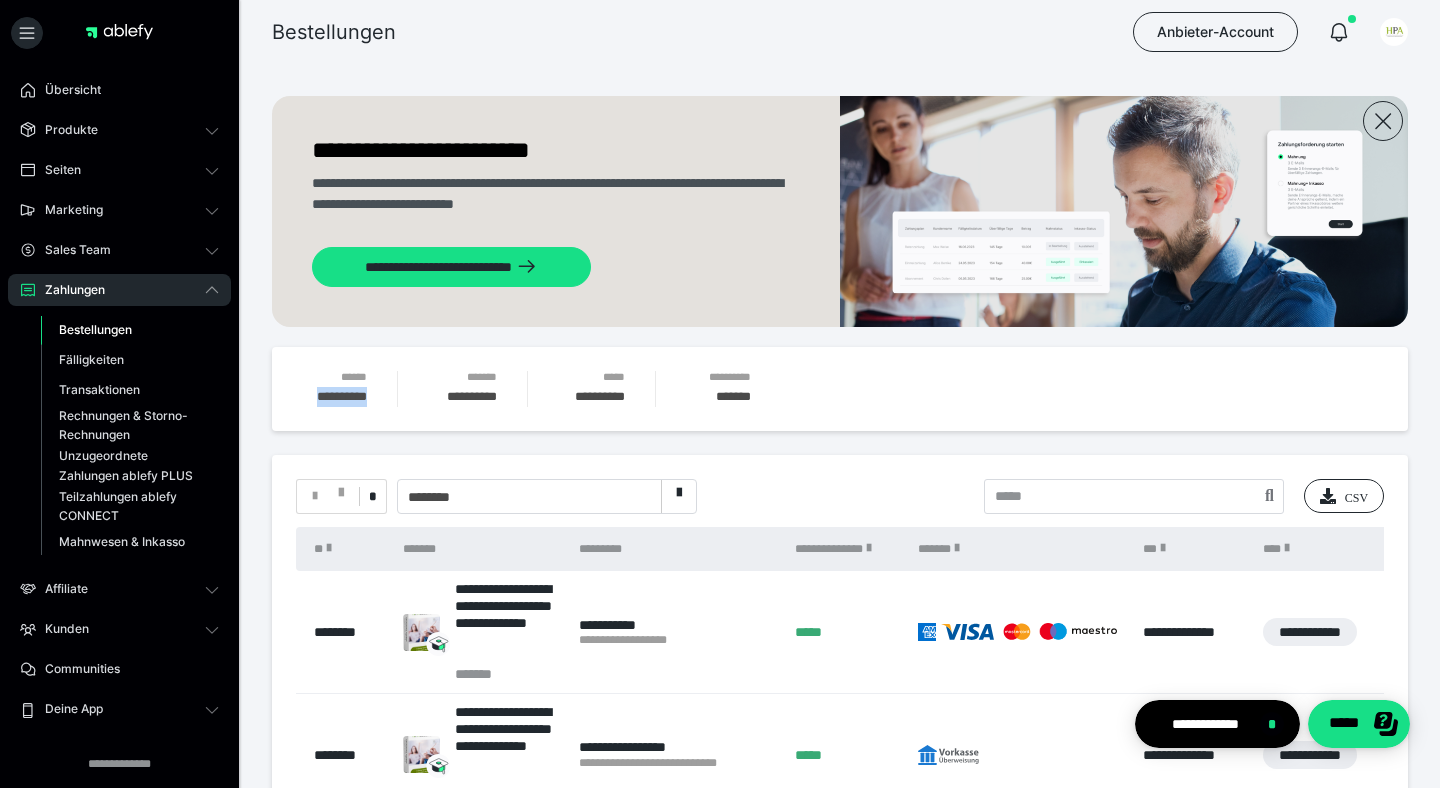 click on "********" at bounding box center [547, 496] 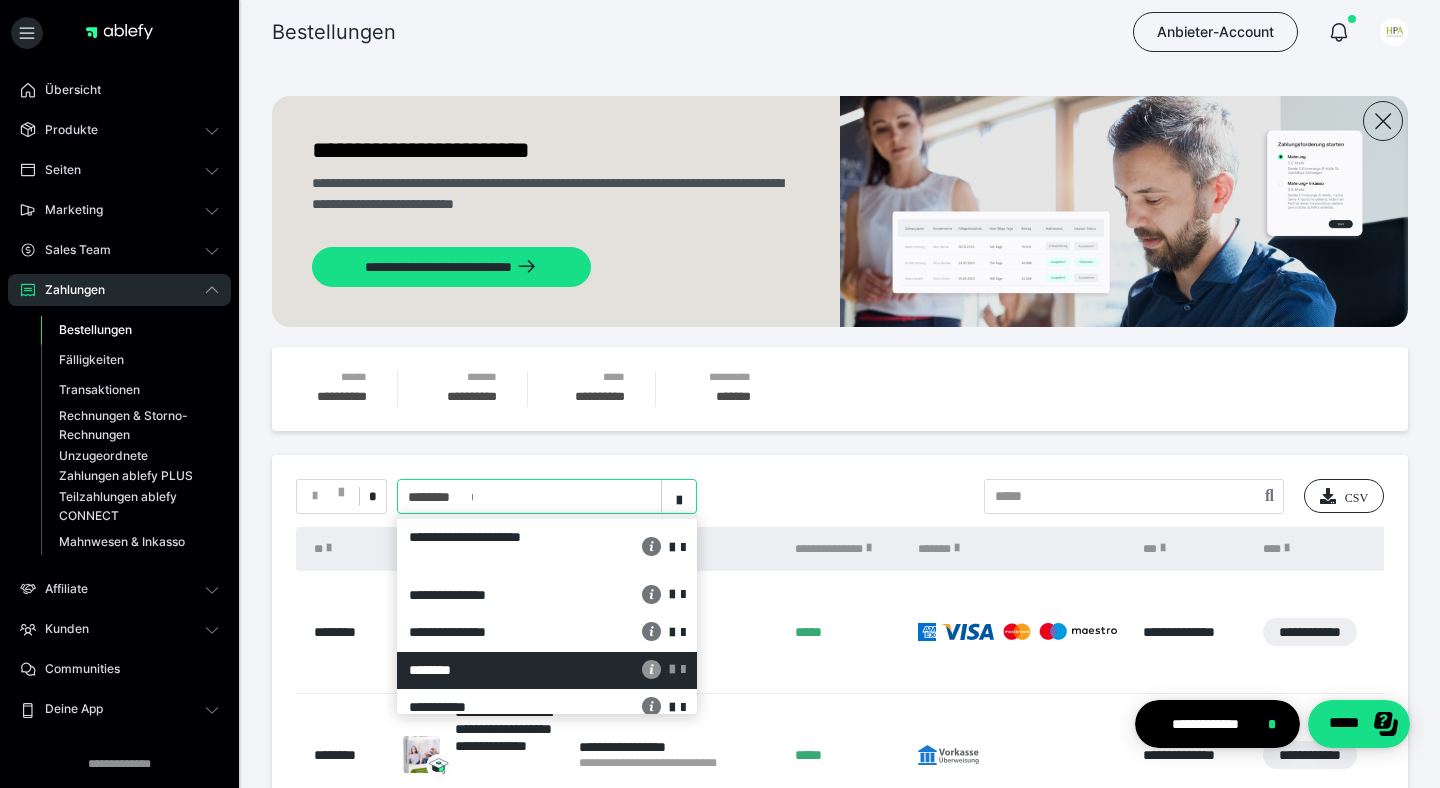 scroll, scrollTop: 0, scrollLeft: 0, axis: both 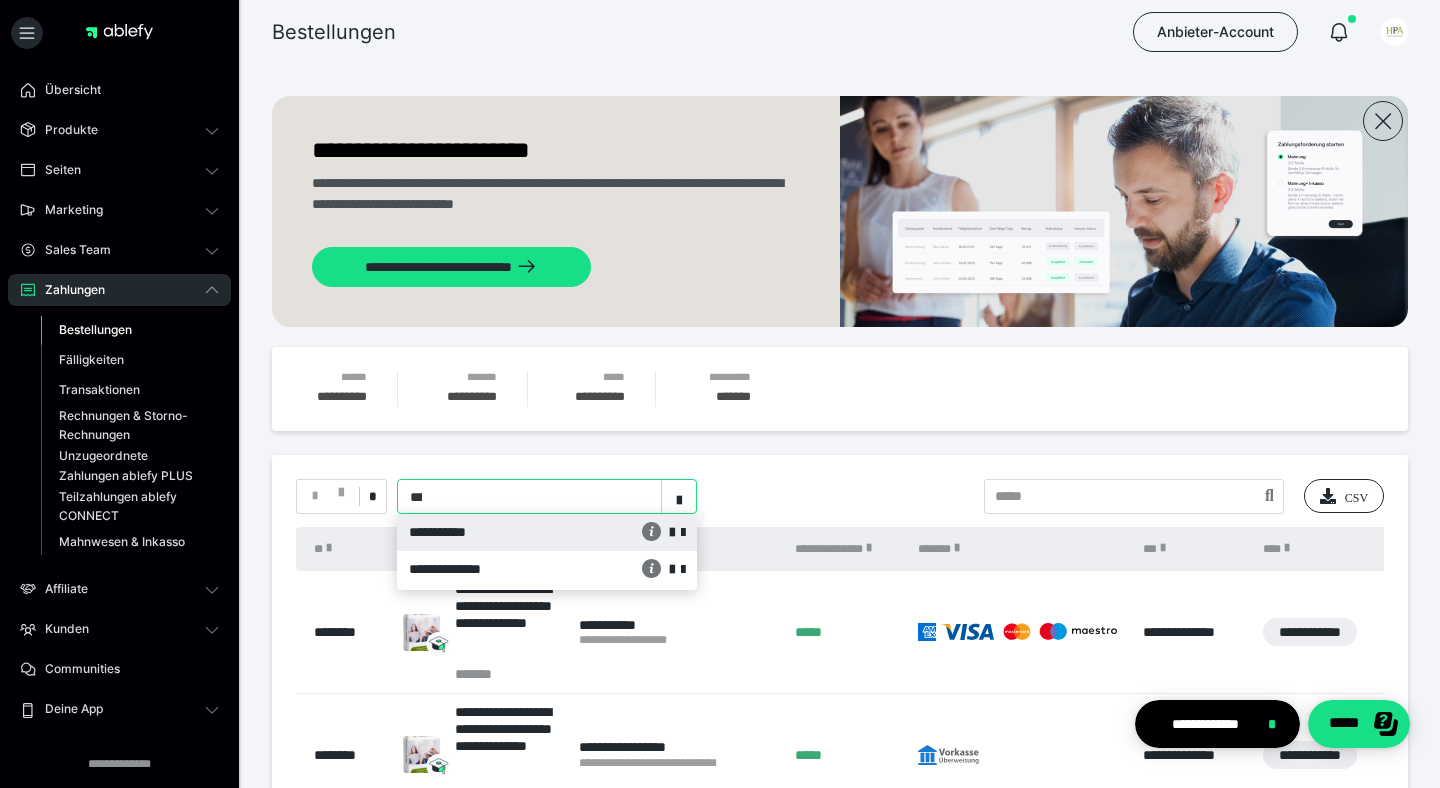 type on "****" 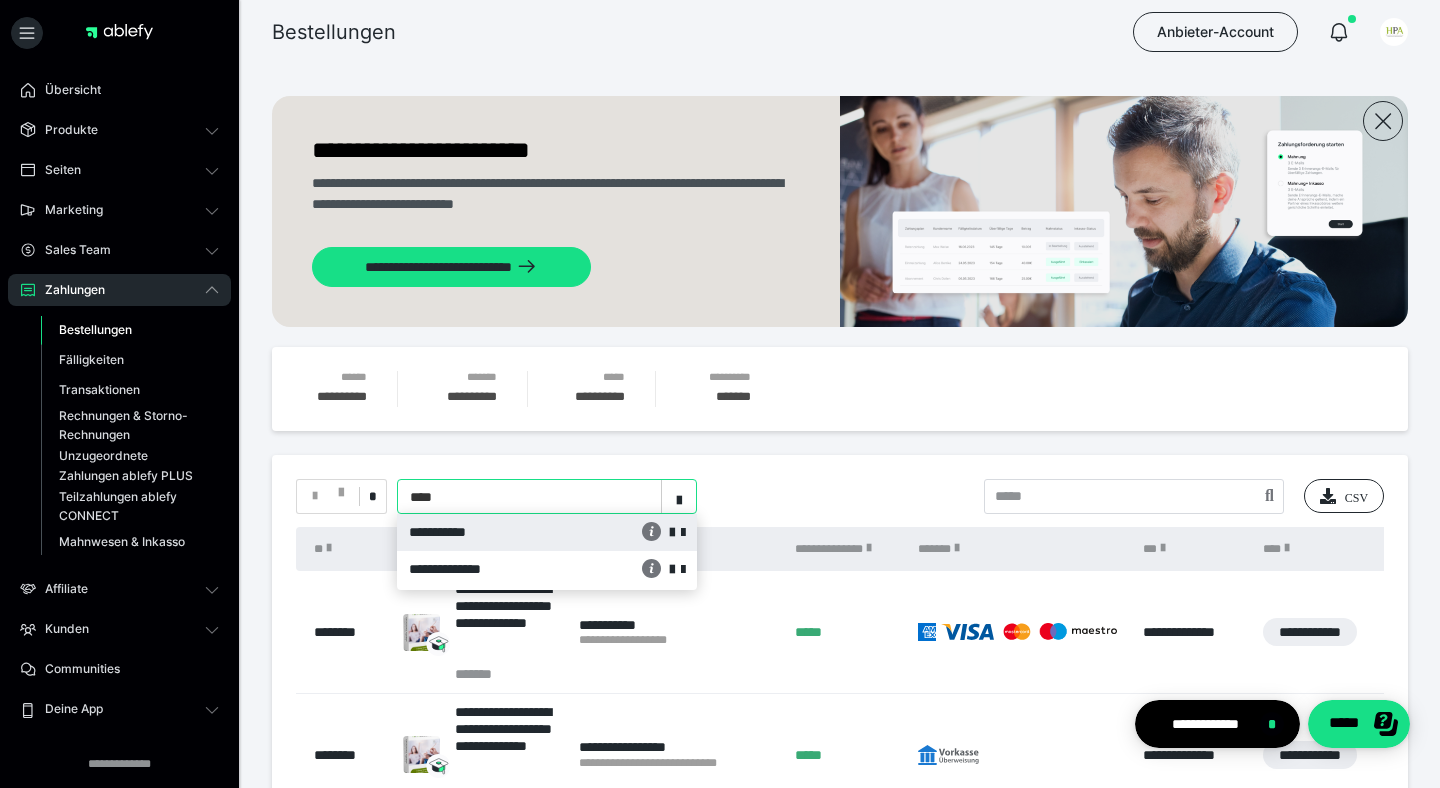 click on "**********" at bounding box center (493, 532) 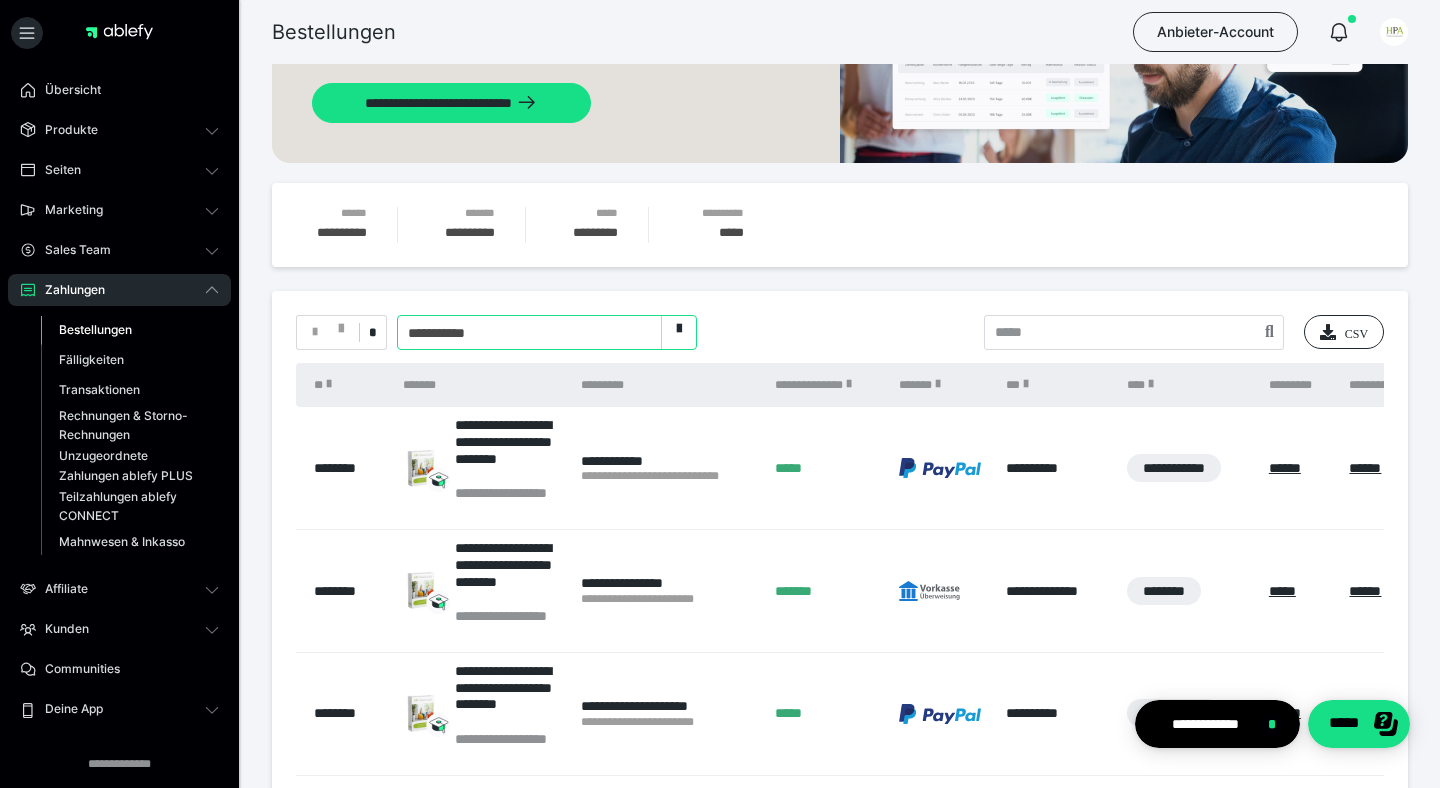scroll, scrollTop: 0, scrollLeft: 0, axis: both 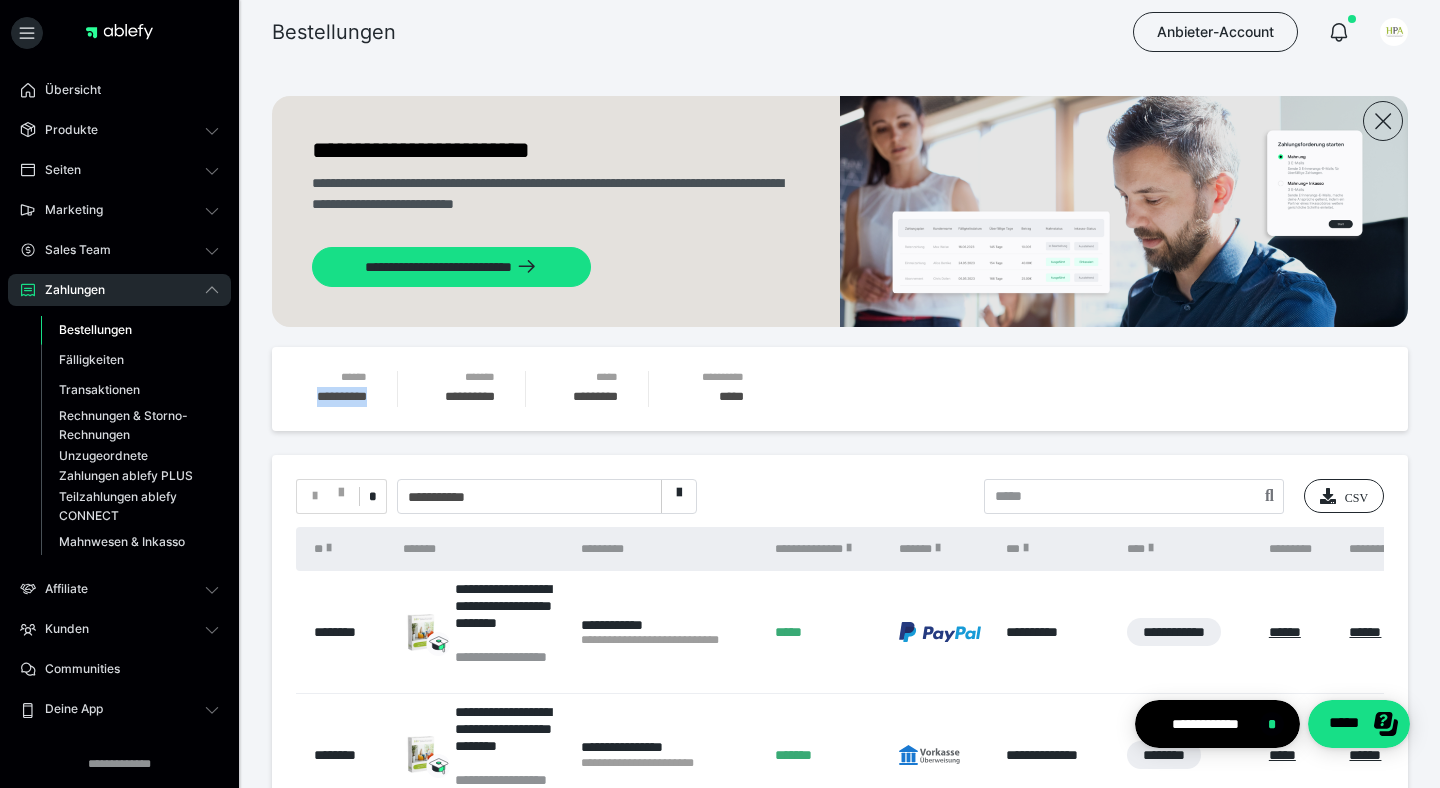drag, startPoint x: 296, startPoint y: 401, endPoint x: 385, endPoint y: 401, distance: 89 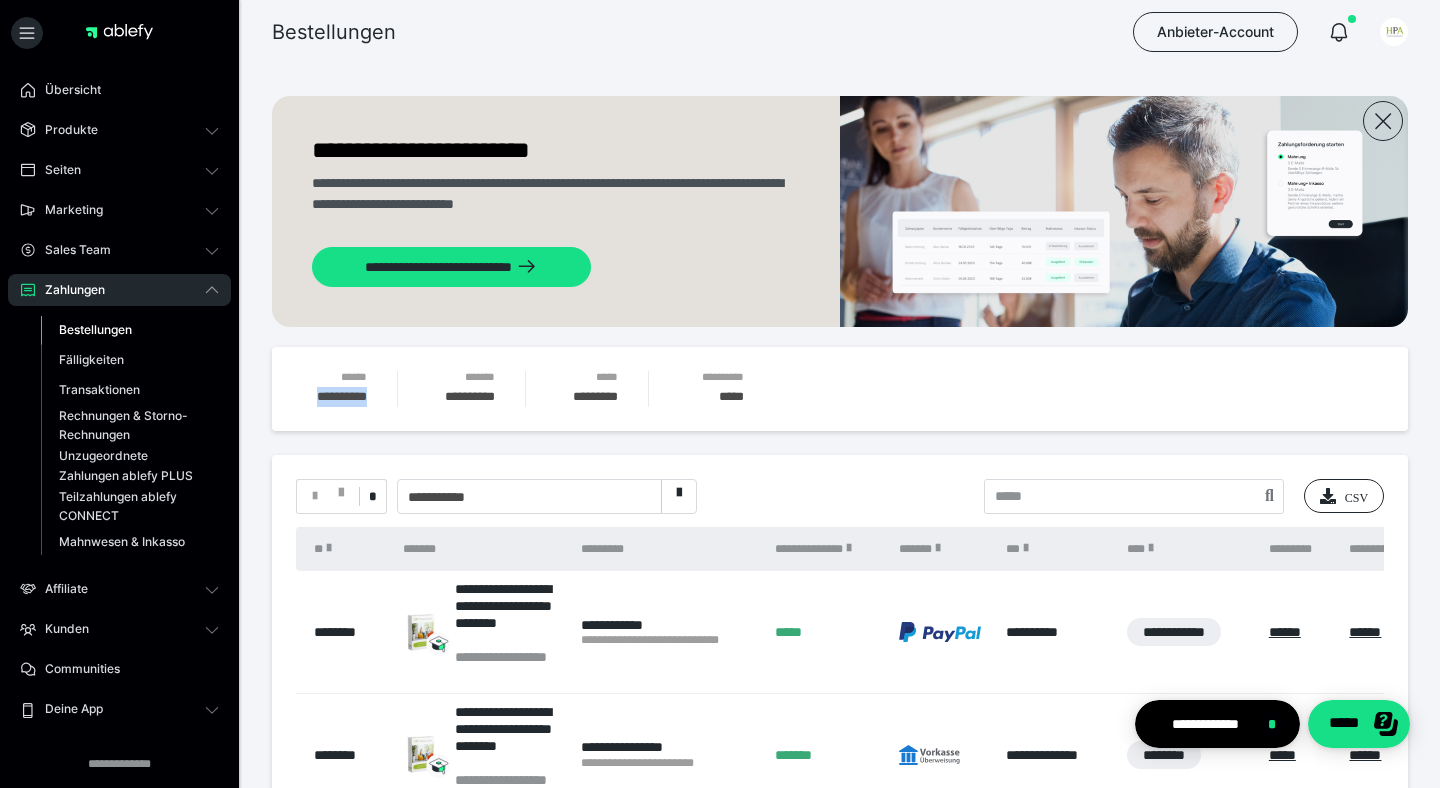 copy on "**********" 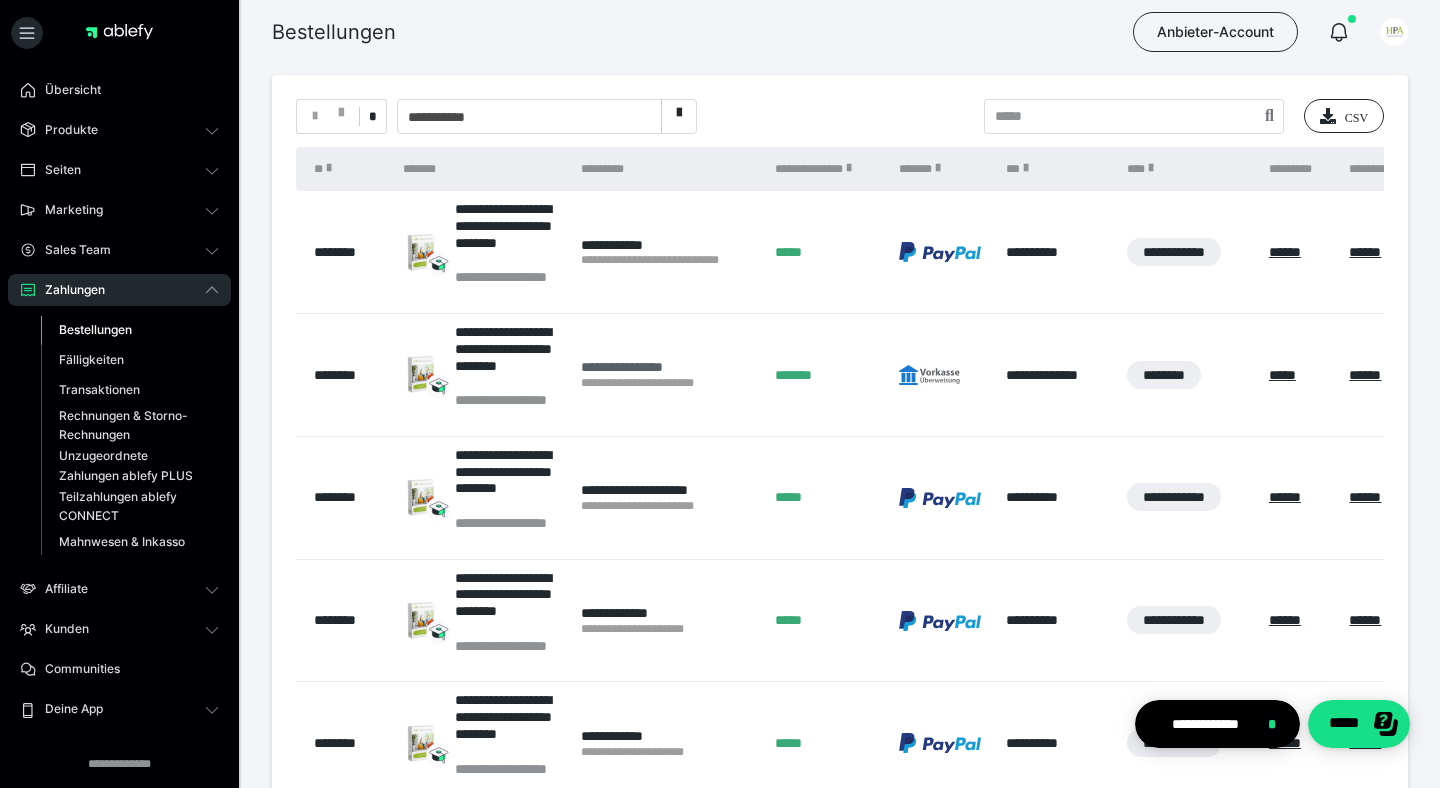 scroll, scrollTop: 340, scrollLeft: 0, axis: vertical 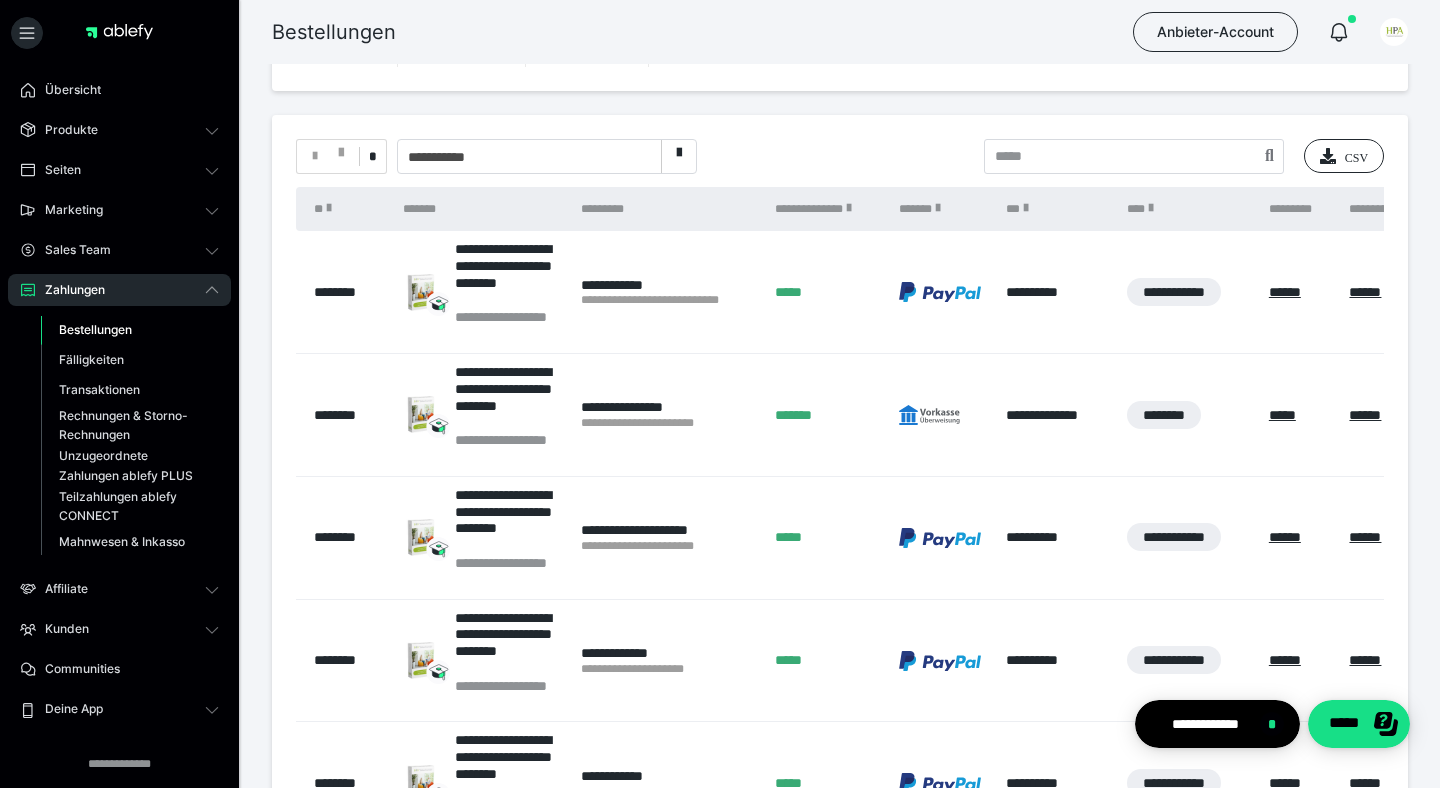 click on "**********" at bounding box center [529, 157] 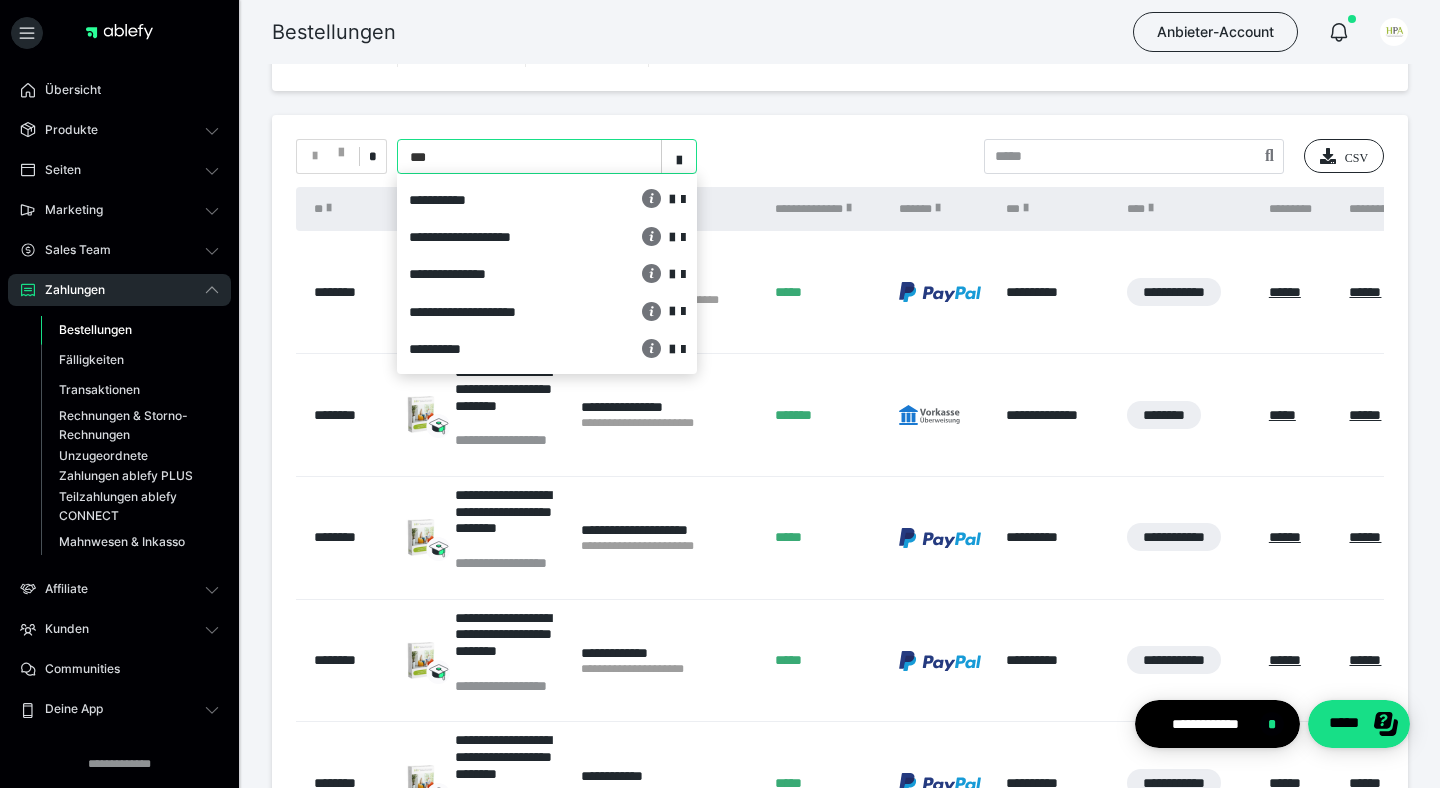 scroll, scrollTop: 233, scrollLeft: 0, axis: vertical 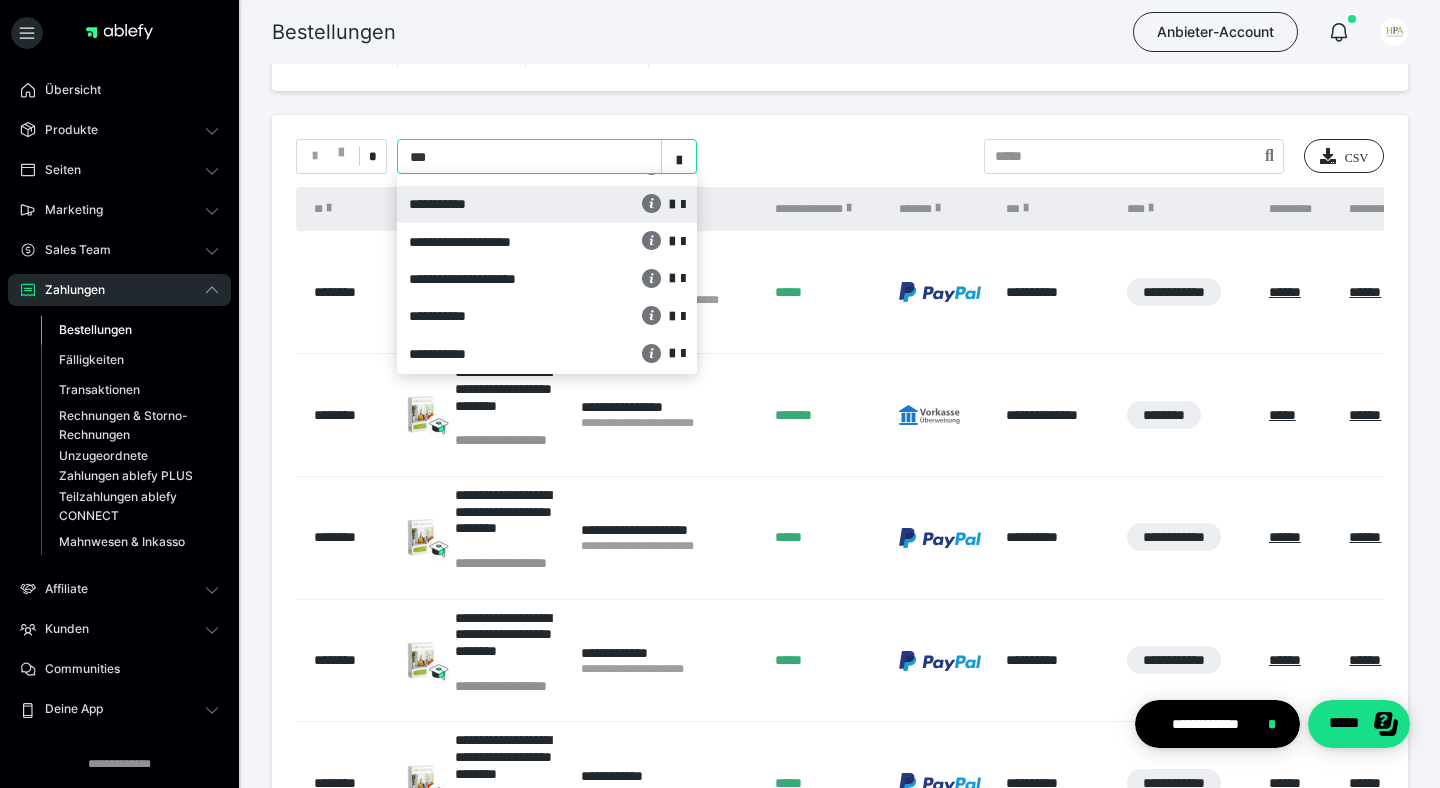 type on "***" 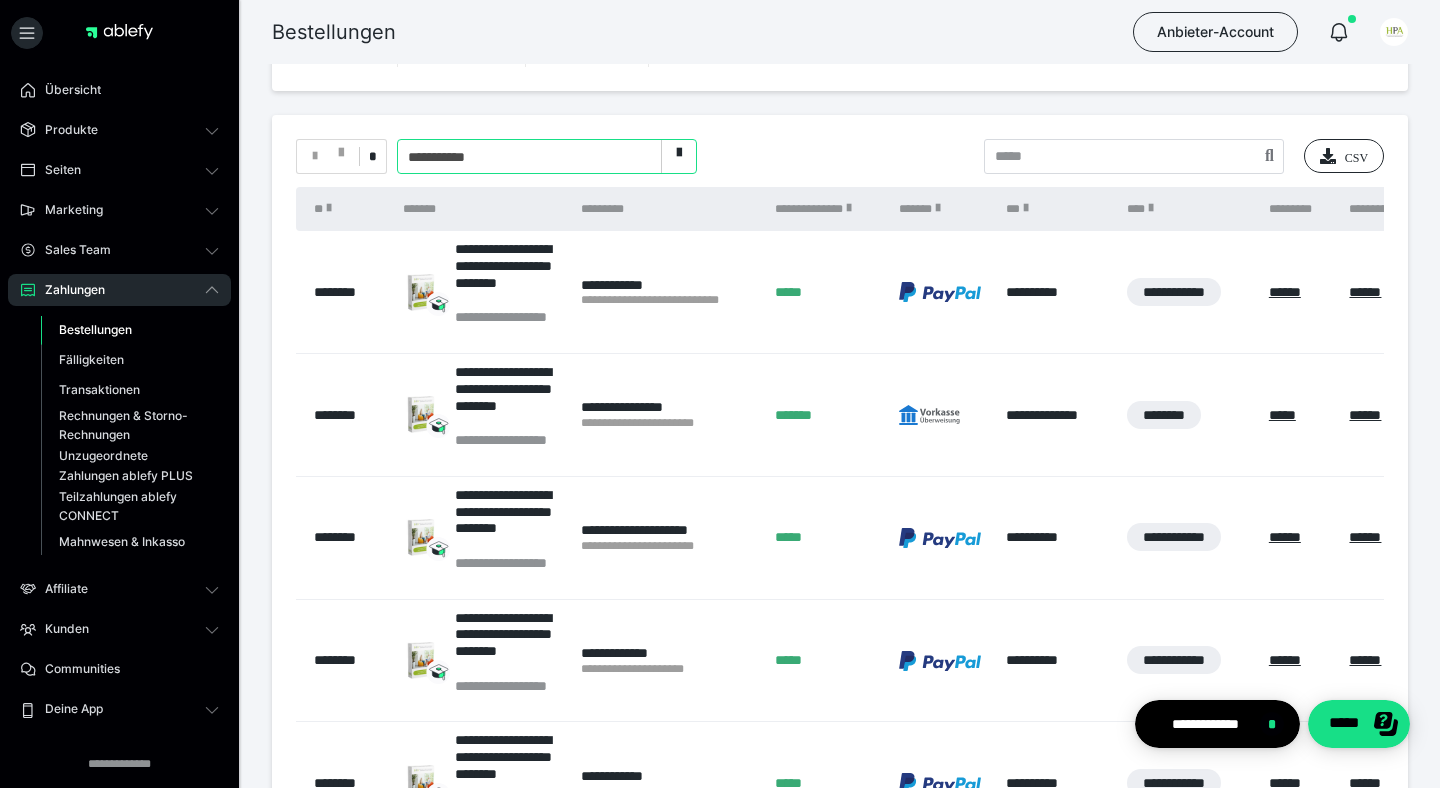 click on "**********" at bounding box center [529, 157] 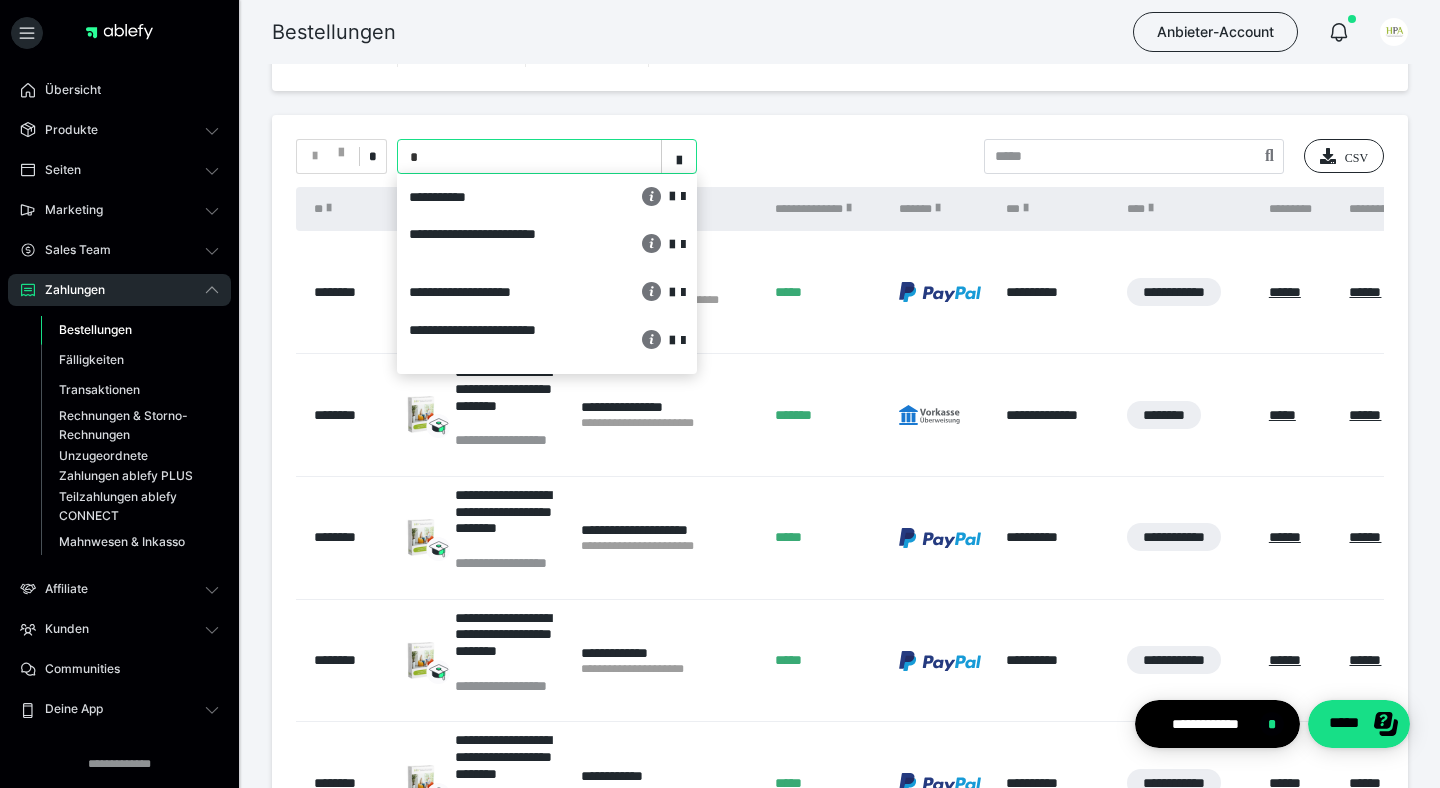type on "**" 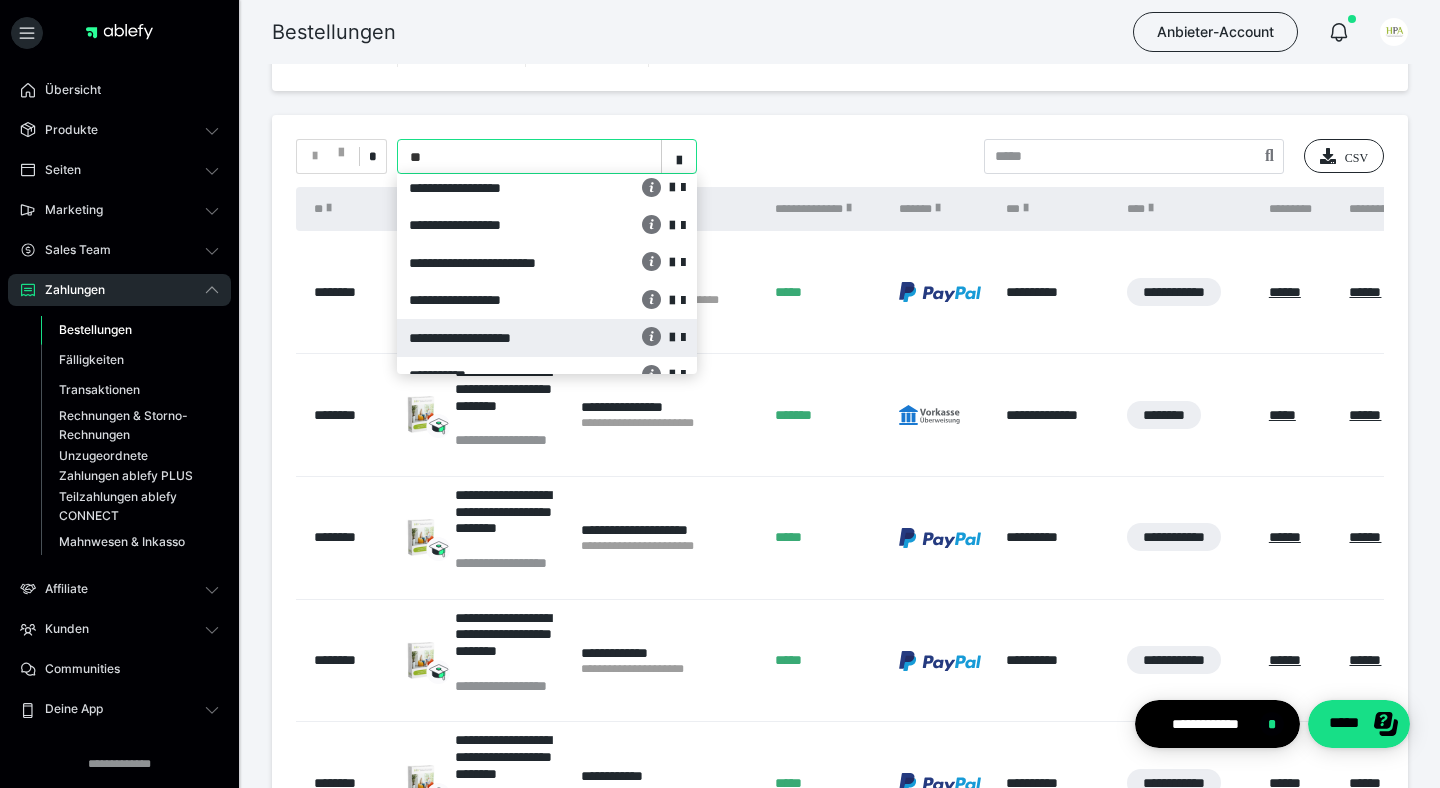 scroll, scrollTop: 78, scrollLeft: 0, axis: vertical 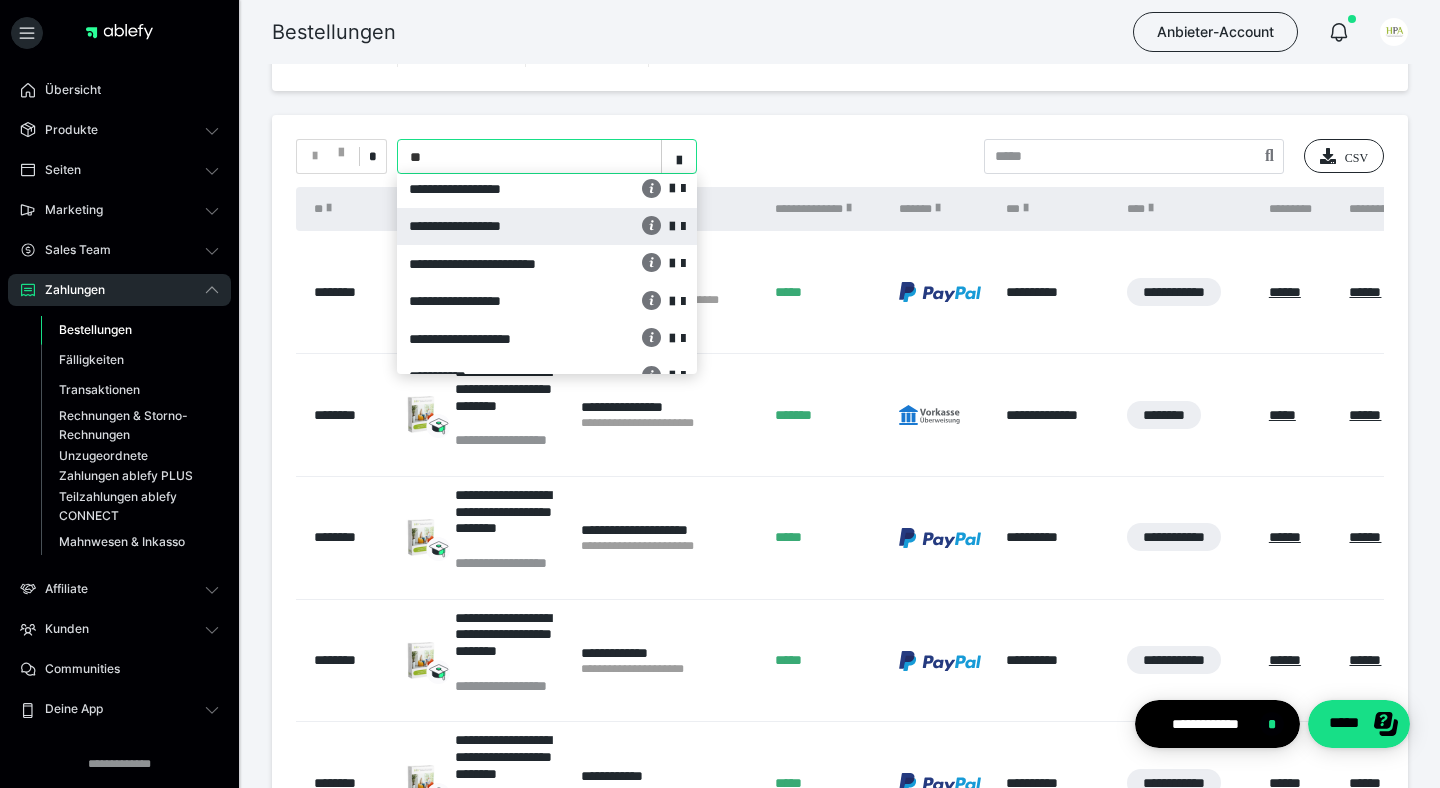 click on "**********" at bounding box center [493, 226] 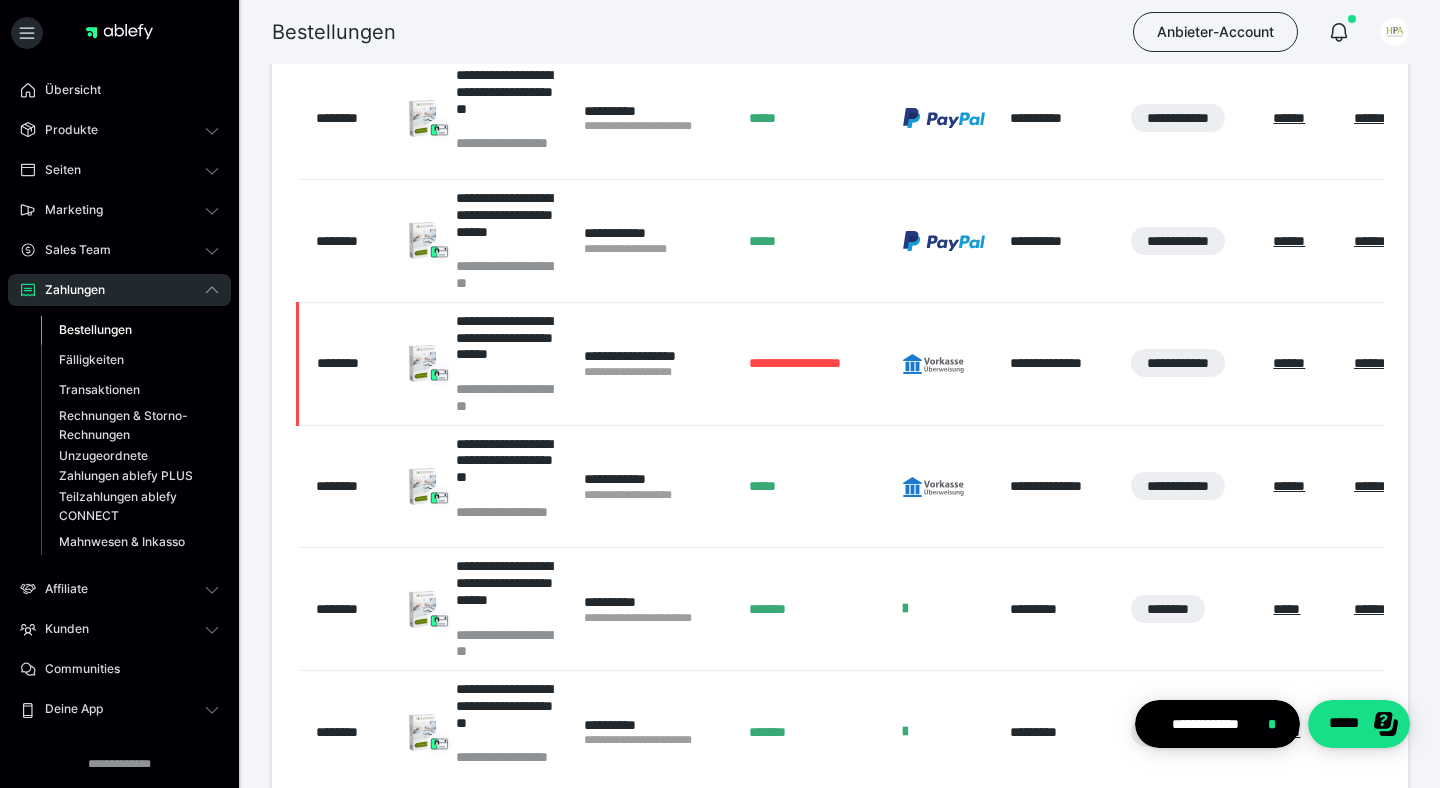 scroll, scrollTop: 106, scrollLeft: 0, axis: vertical 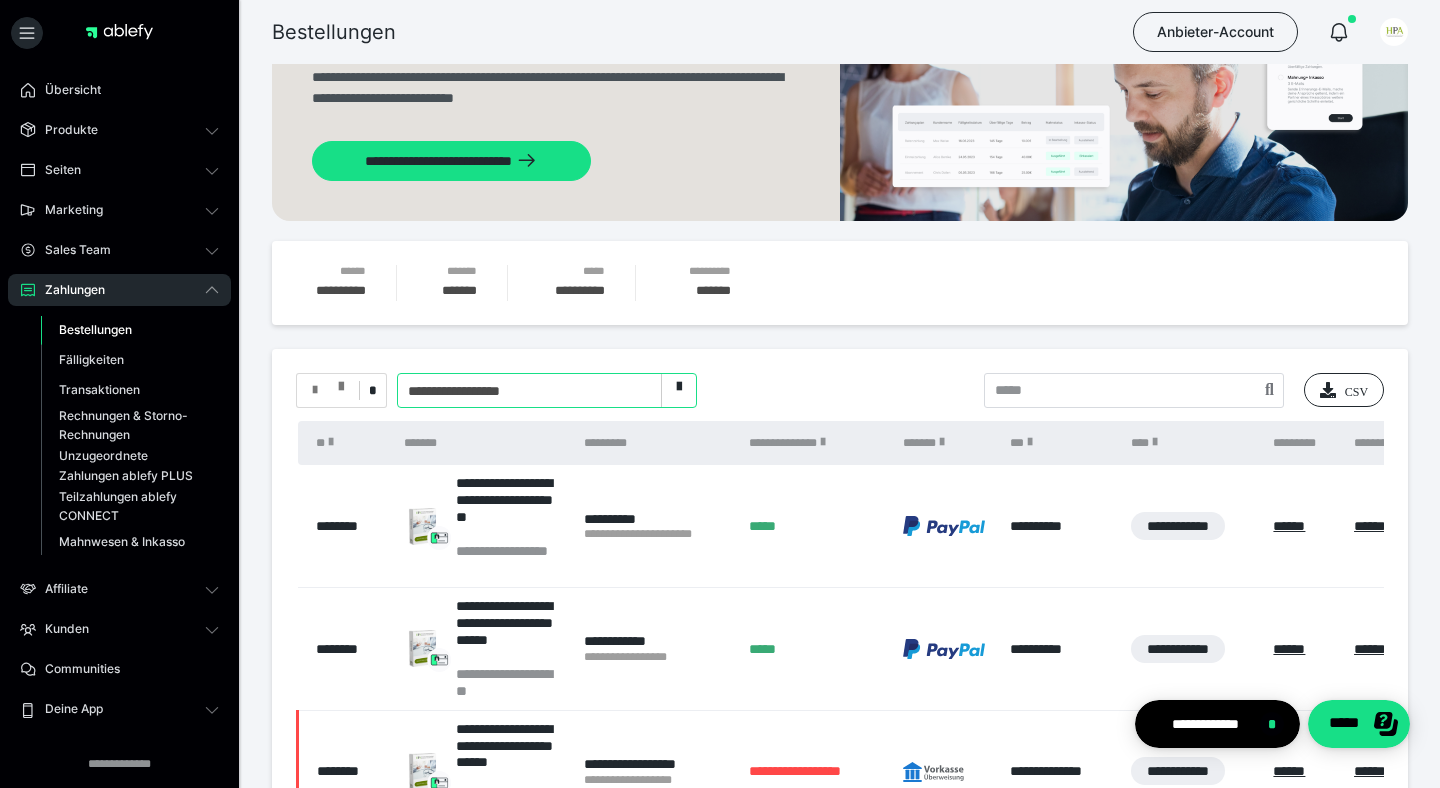 click at bounding box center [328, 390] 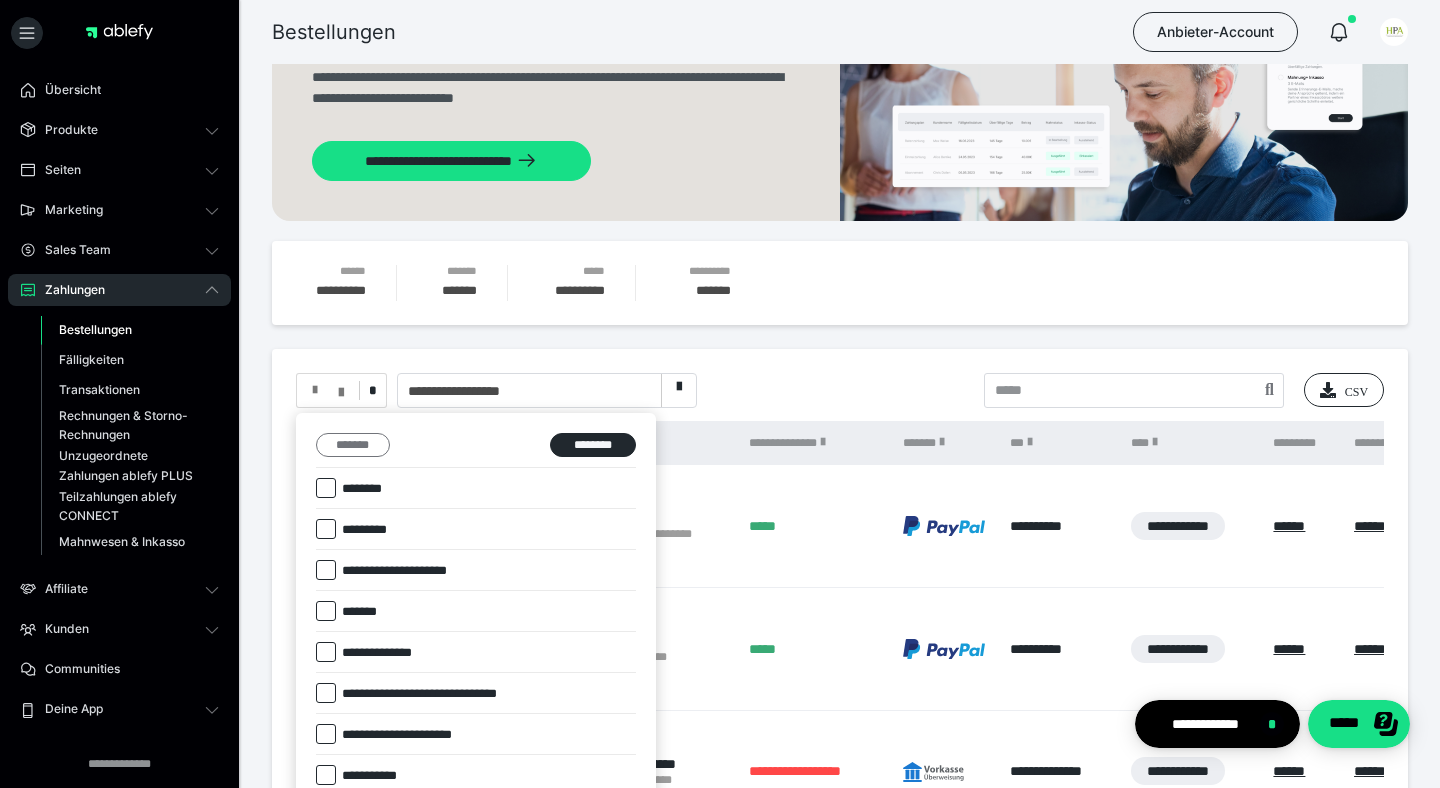 click on "*******" at bounding box center (353, 445) 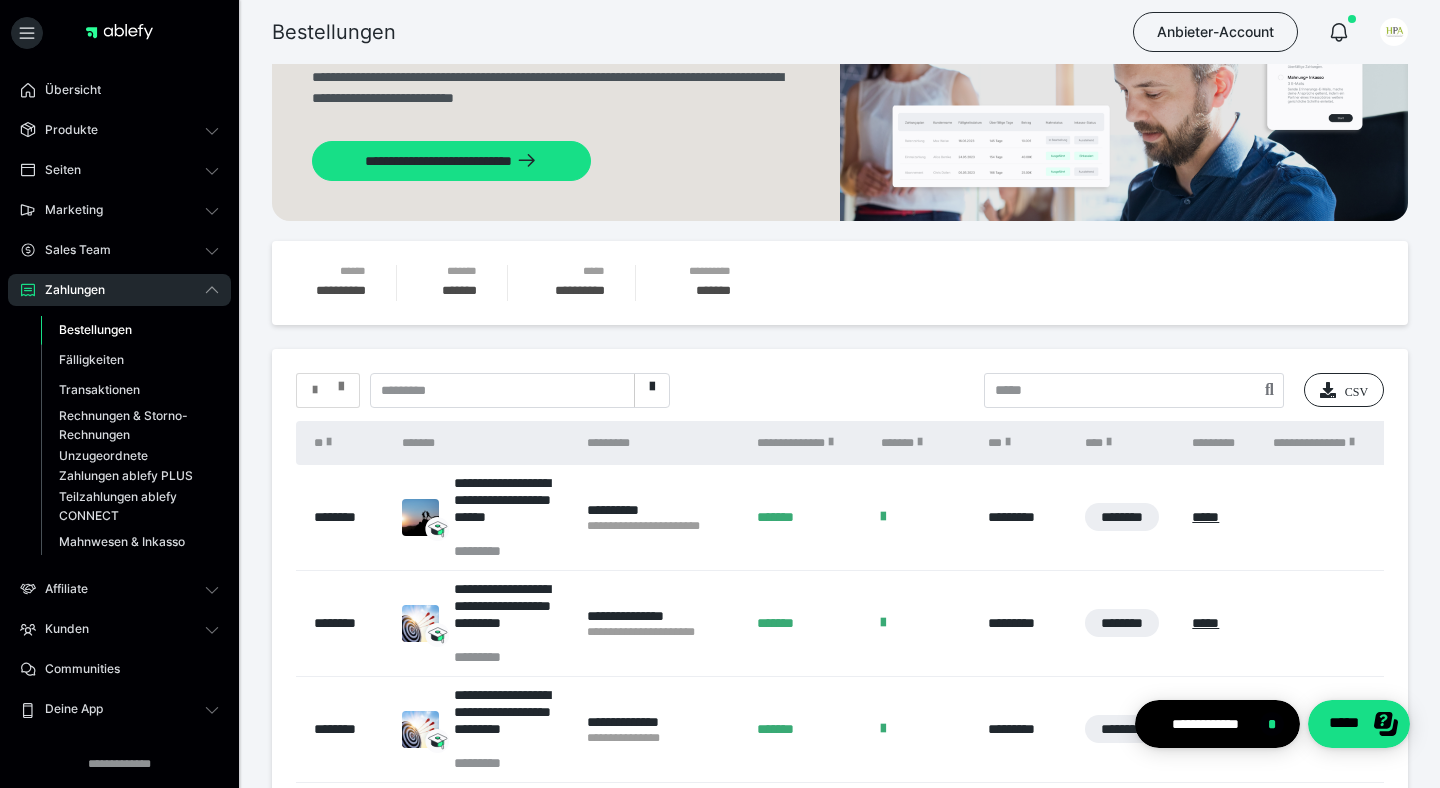 click at bounding box center [341, 382] 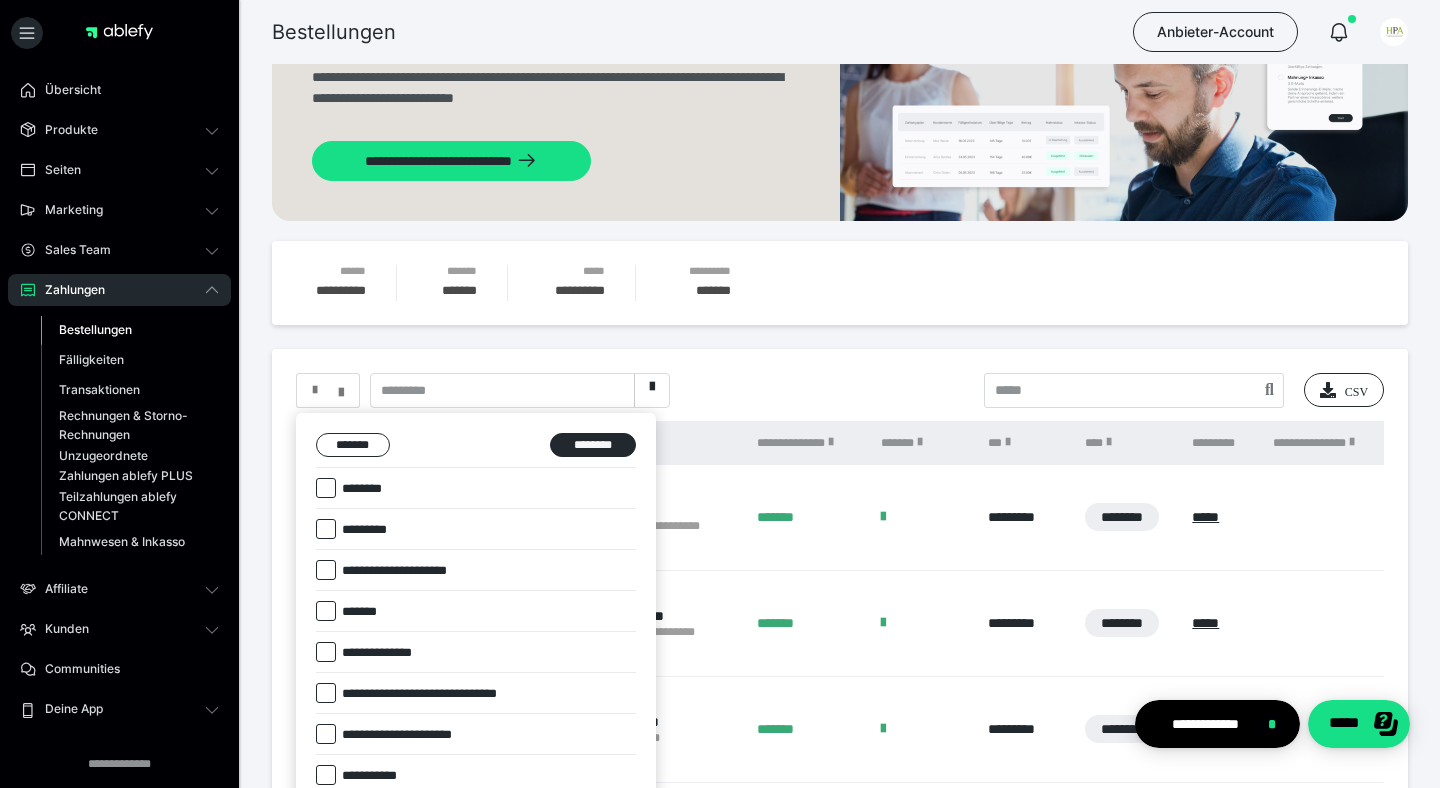 click at bounding box center (326, 529) 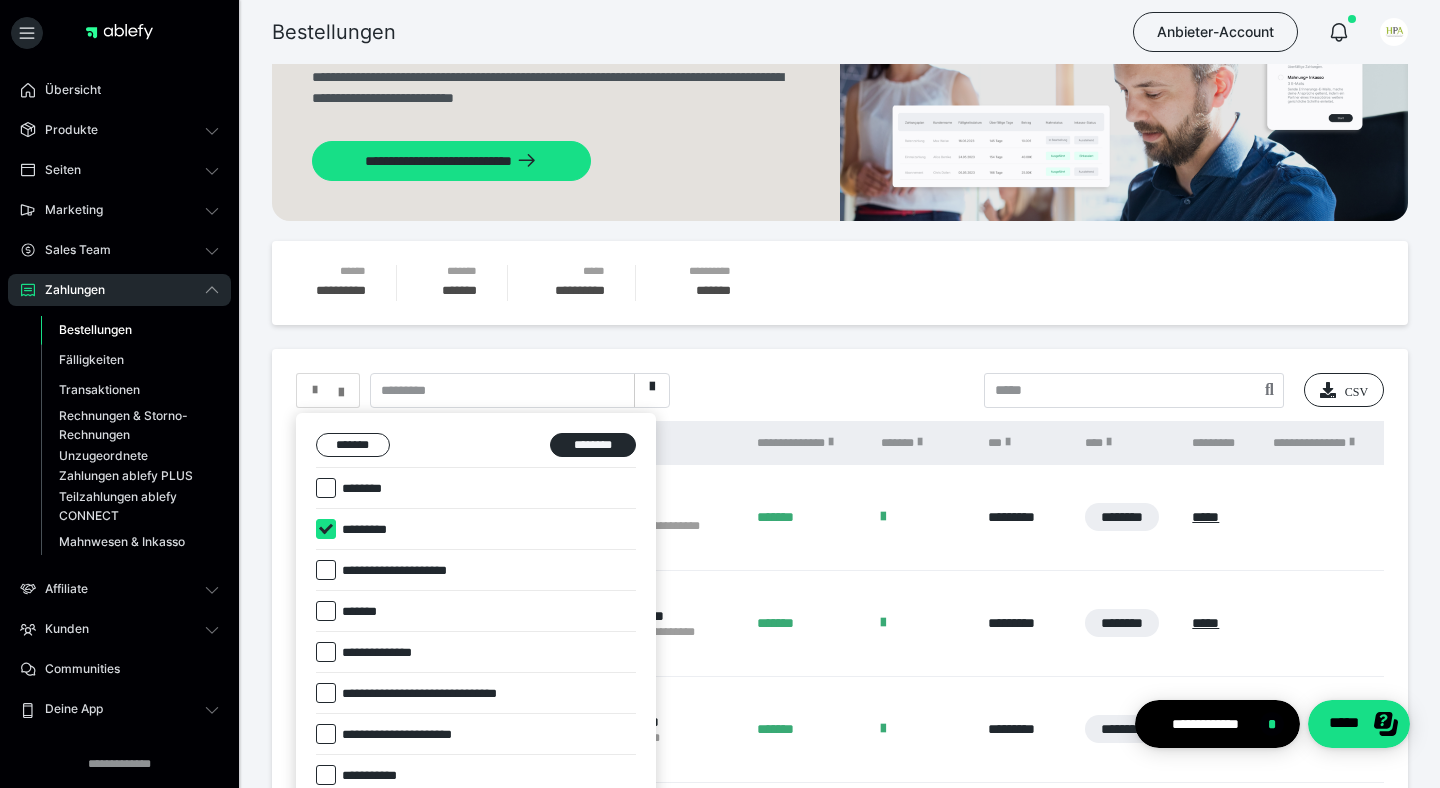 checkbox on "****" 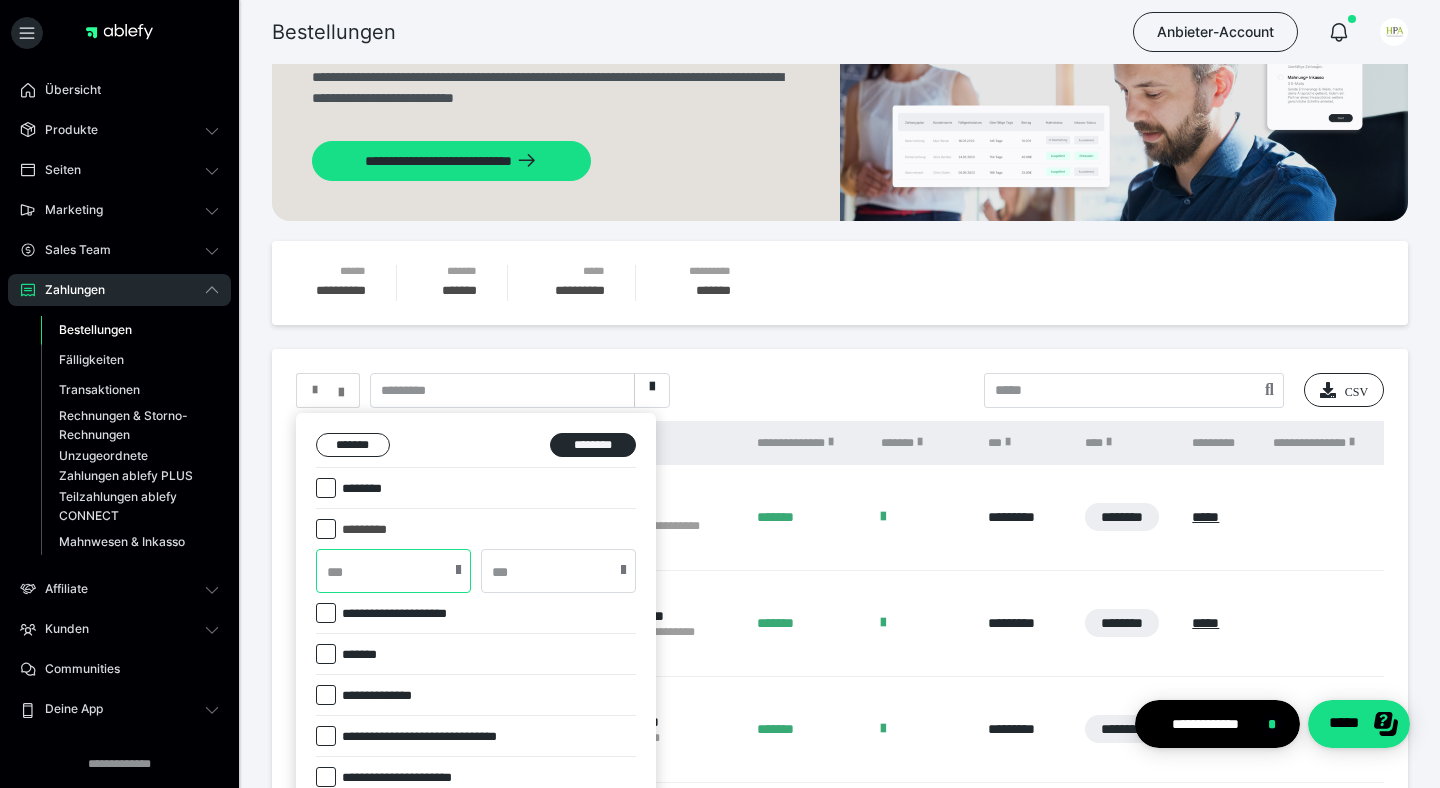 click at bounding box center (393, 571) 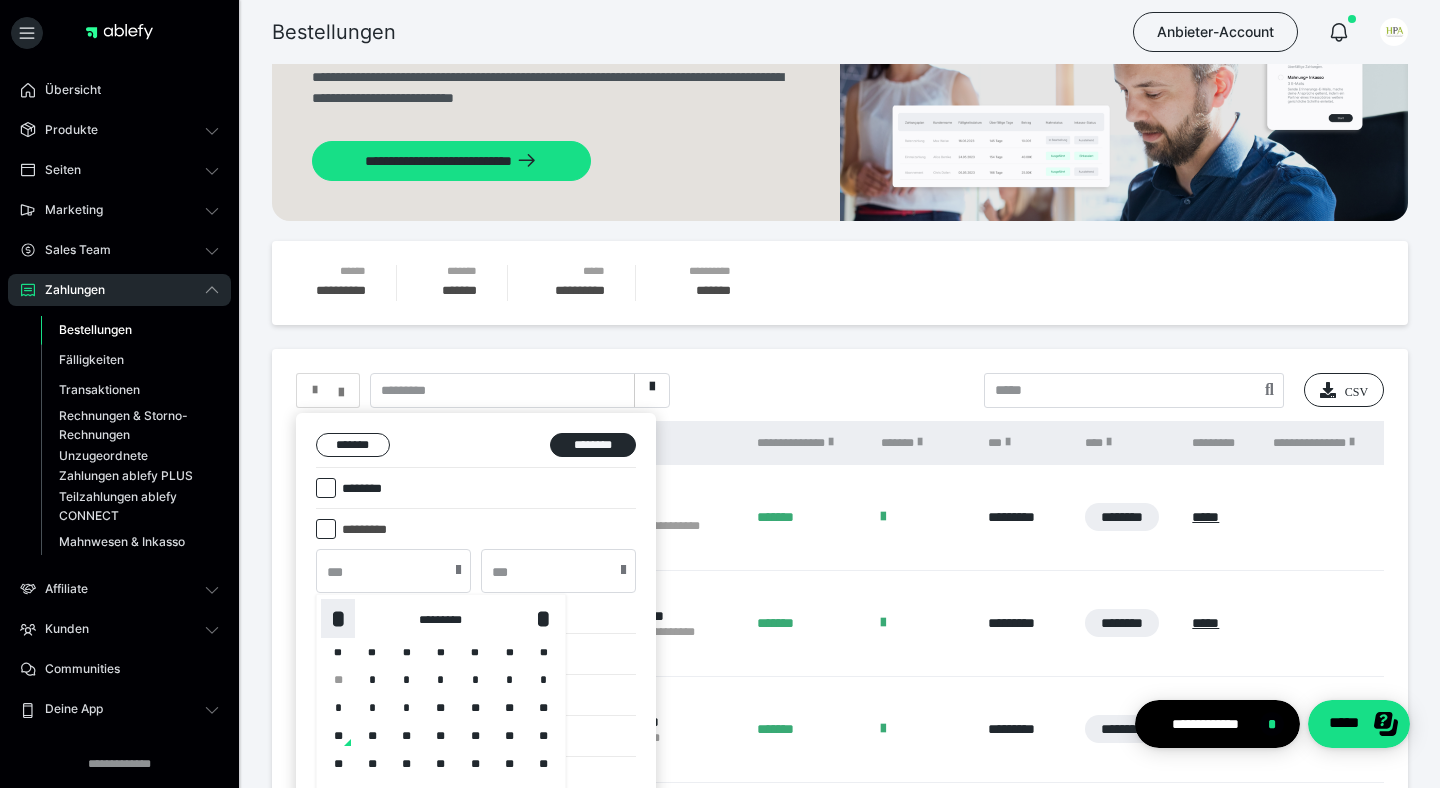click on "*" at bounding box center [338, 619] 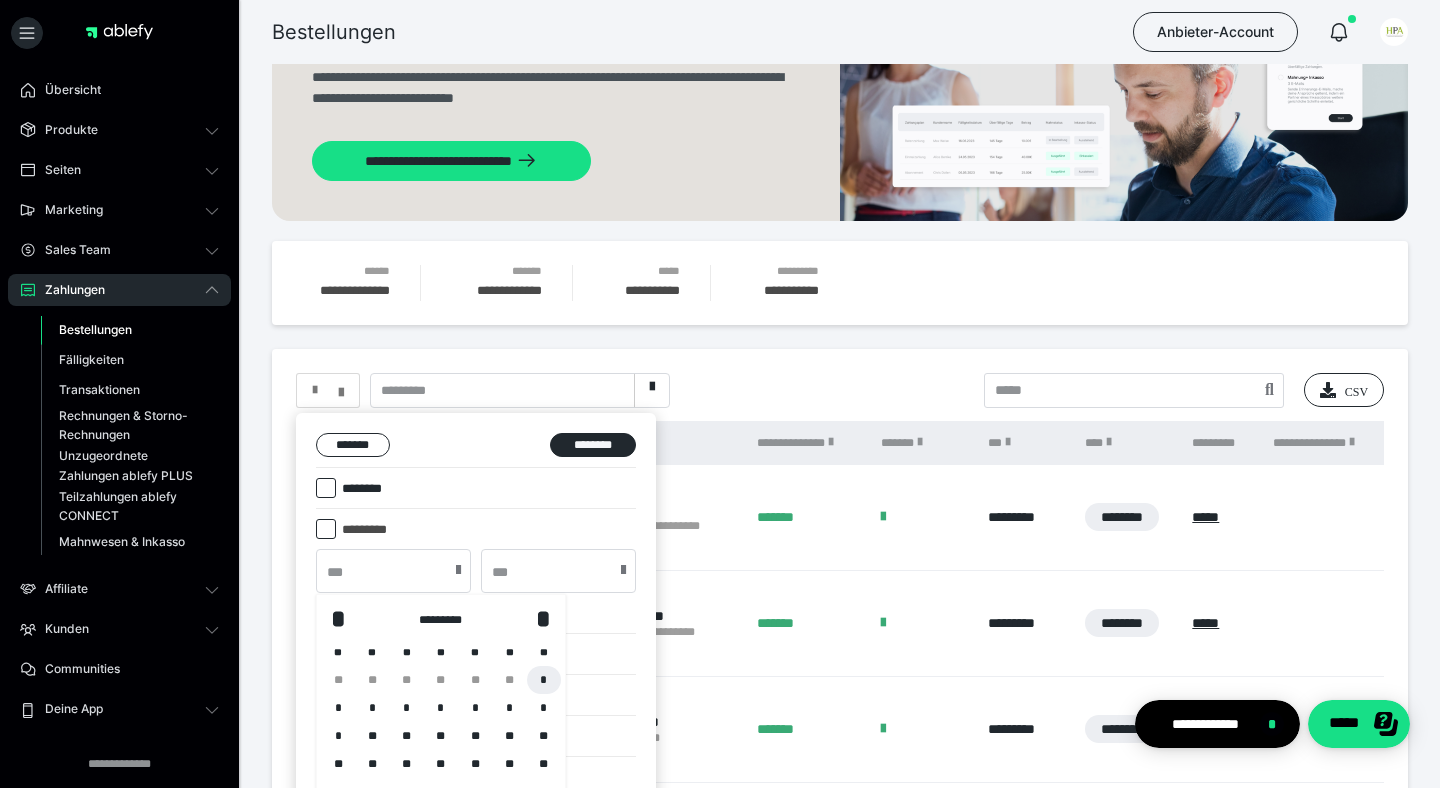 click on "*" at bounding box center (544, 680) 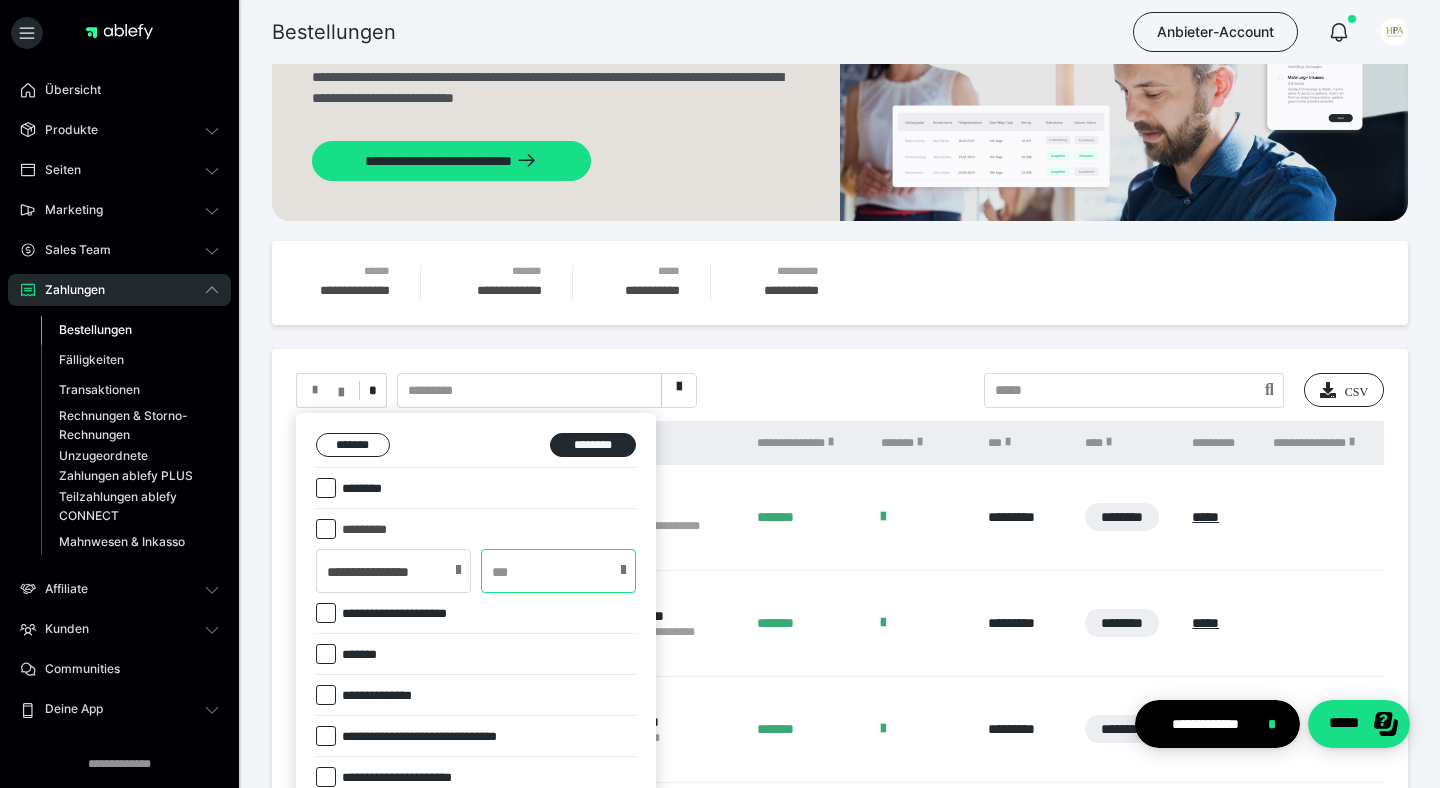 click at bounding box center [558, 571] 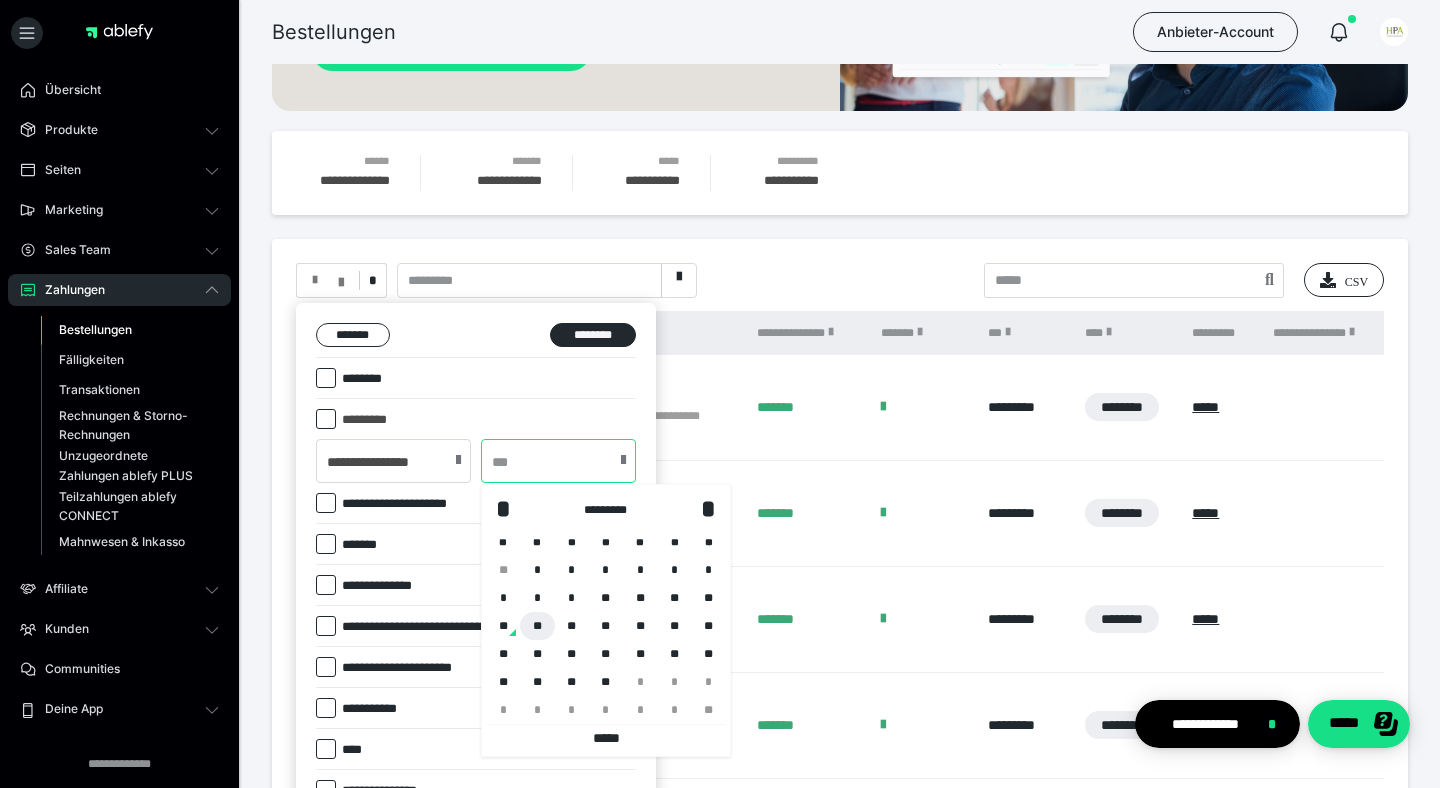 scroll, scrollTop: 231, scrollLeft: 0, axis: vertical 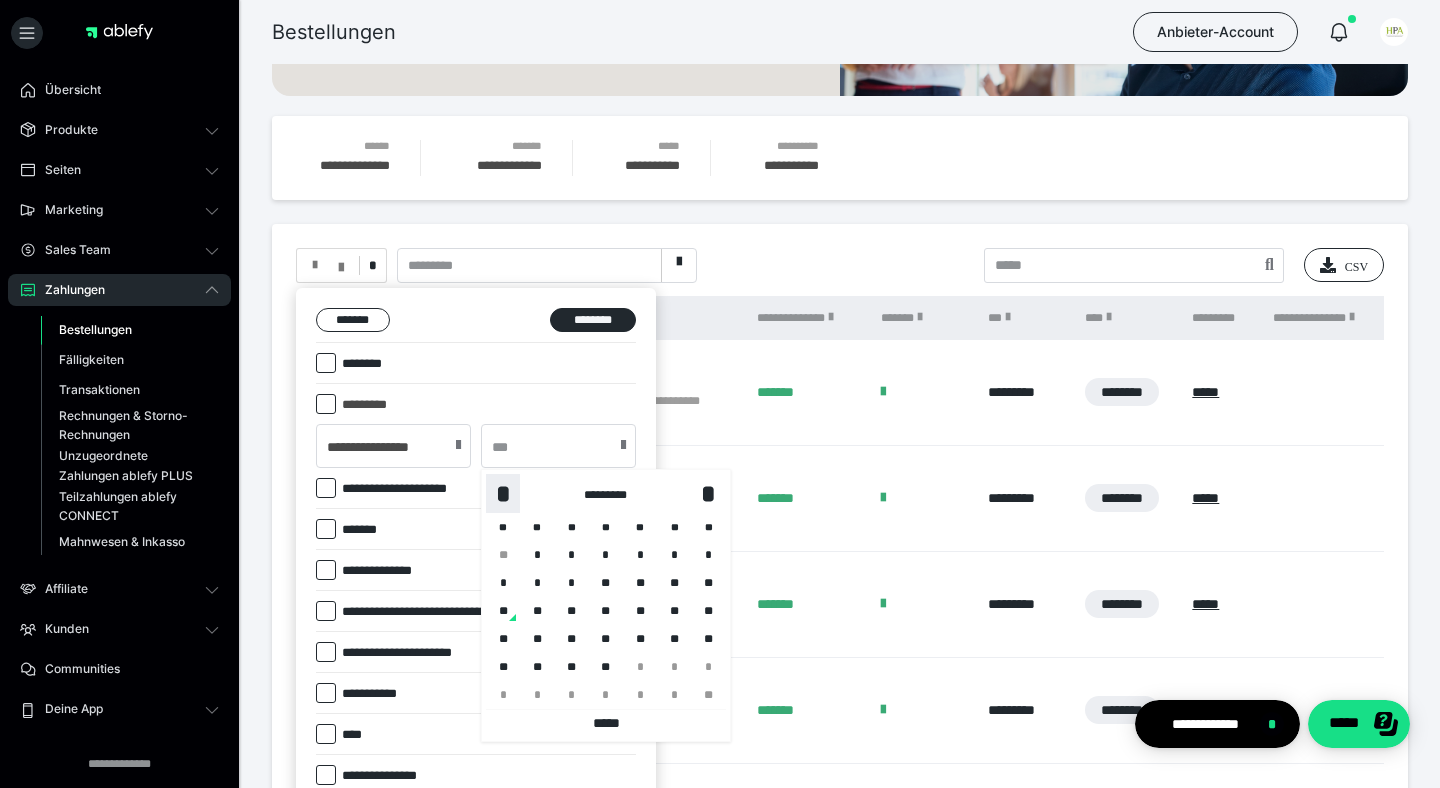click on "*" at bounding box center (503, 494) 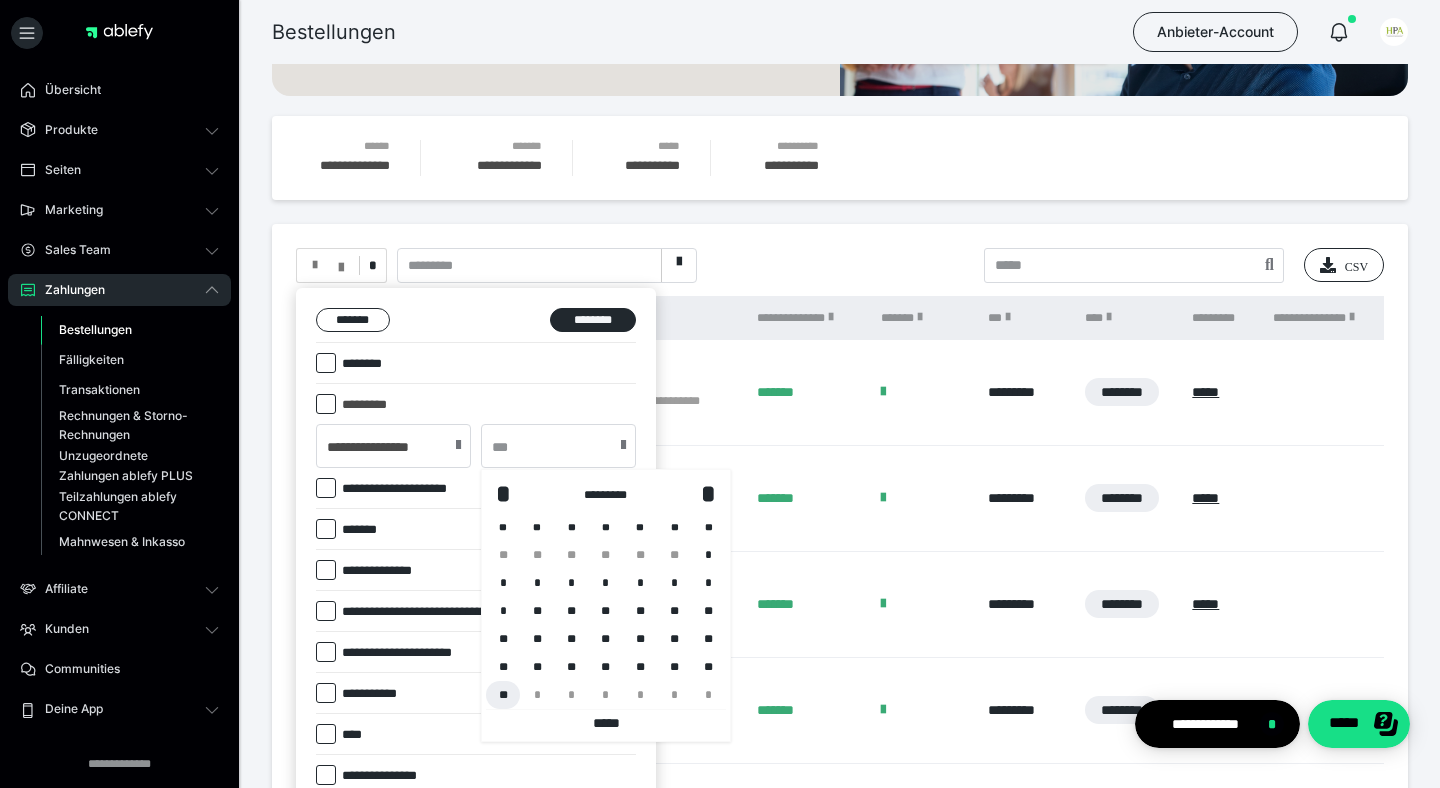 click on "**" at bounding box center (503, 695) 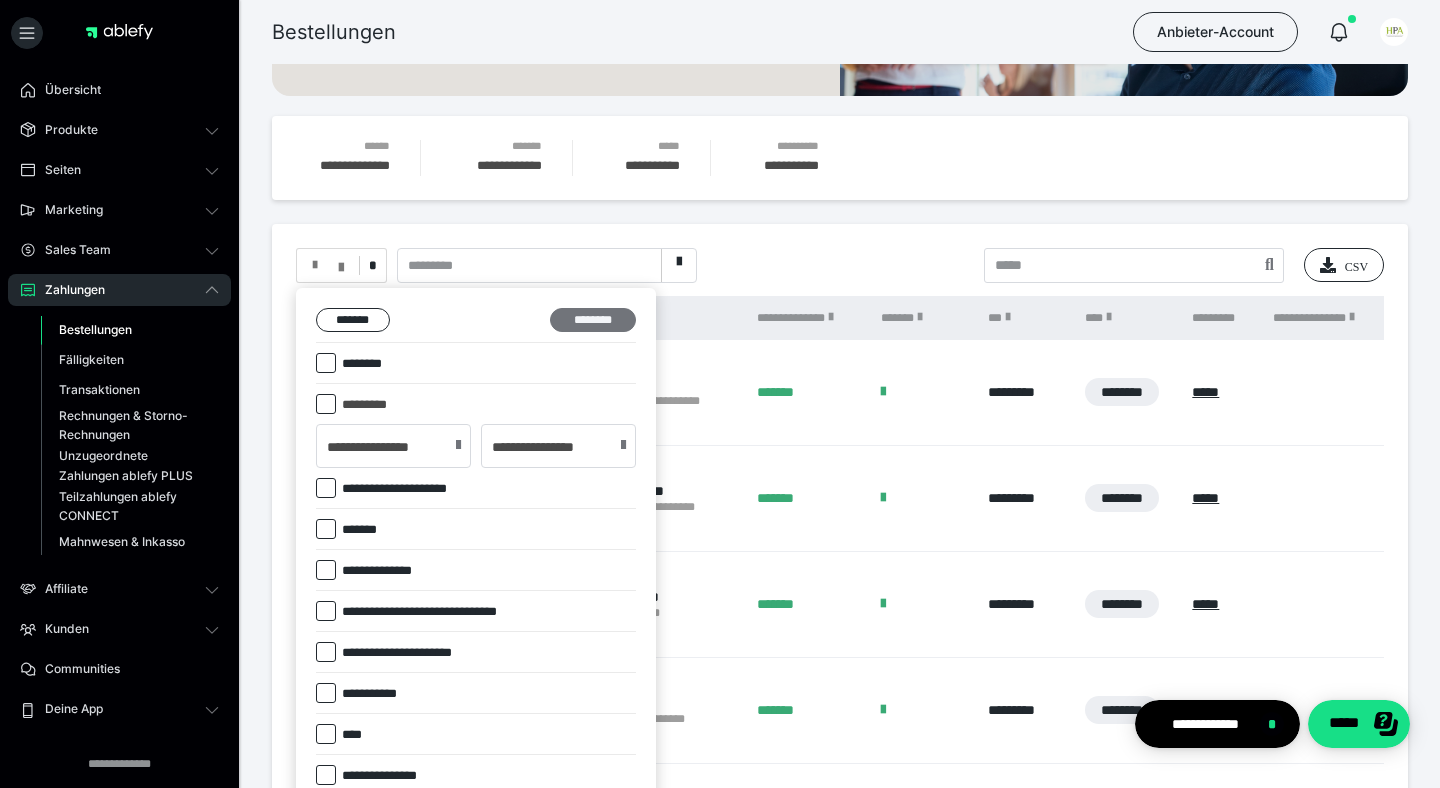 click on "********" at bounding box center (593, 320) 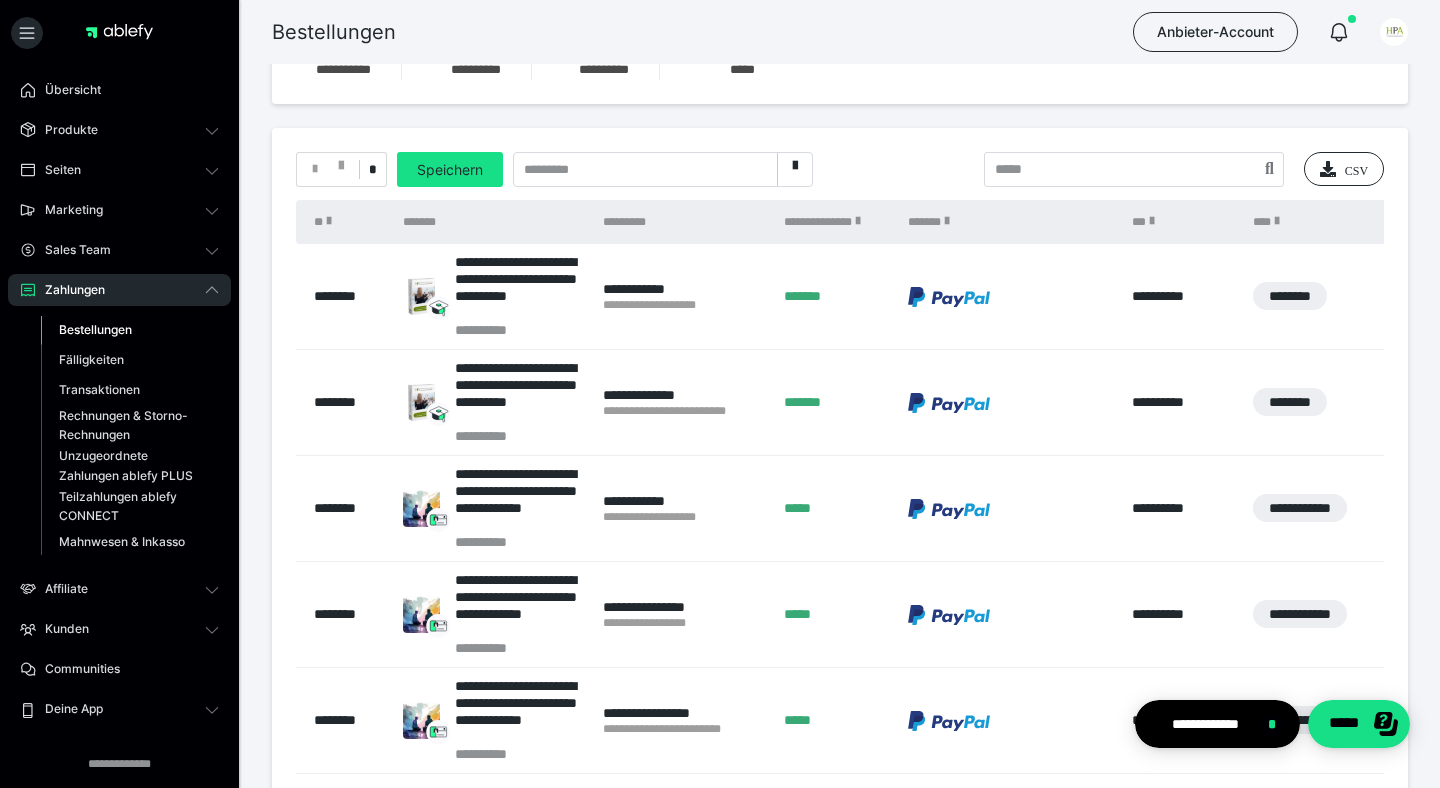 scroll, scrollTop: 0, scrollLeft: 0, axis: both 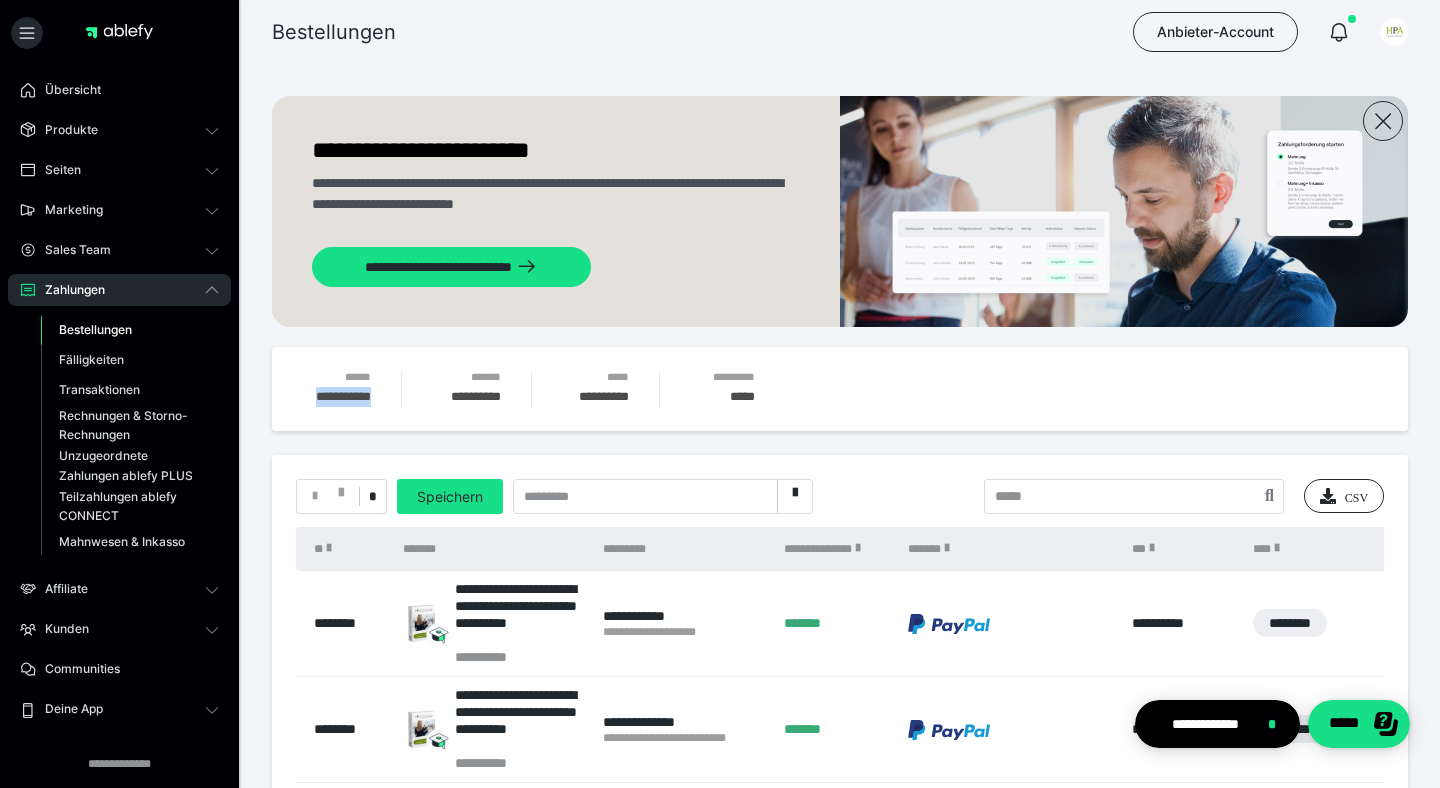 drag, startPoint x: 374, startPoint y: 399, endPoint x: 295, endPoint y: 399, distance: 79 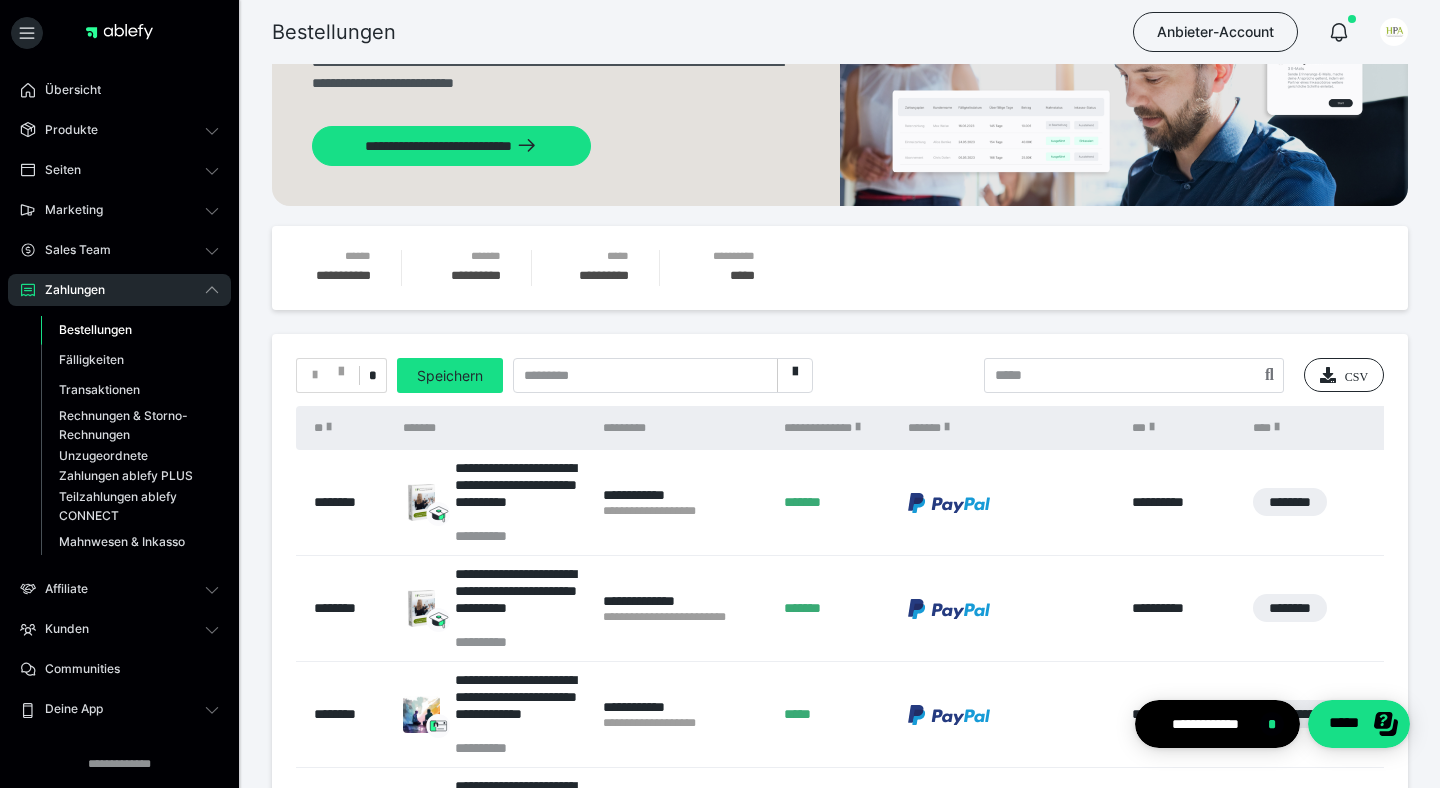 scroll, scrollTop: 135, scrollLeft: 0, axis: vertical 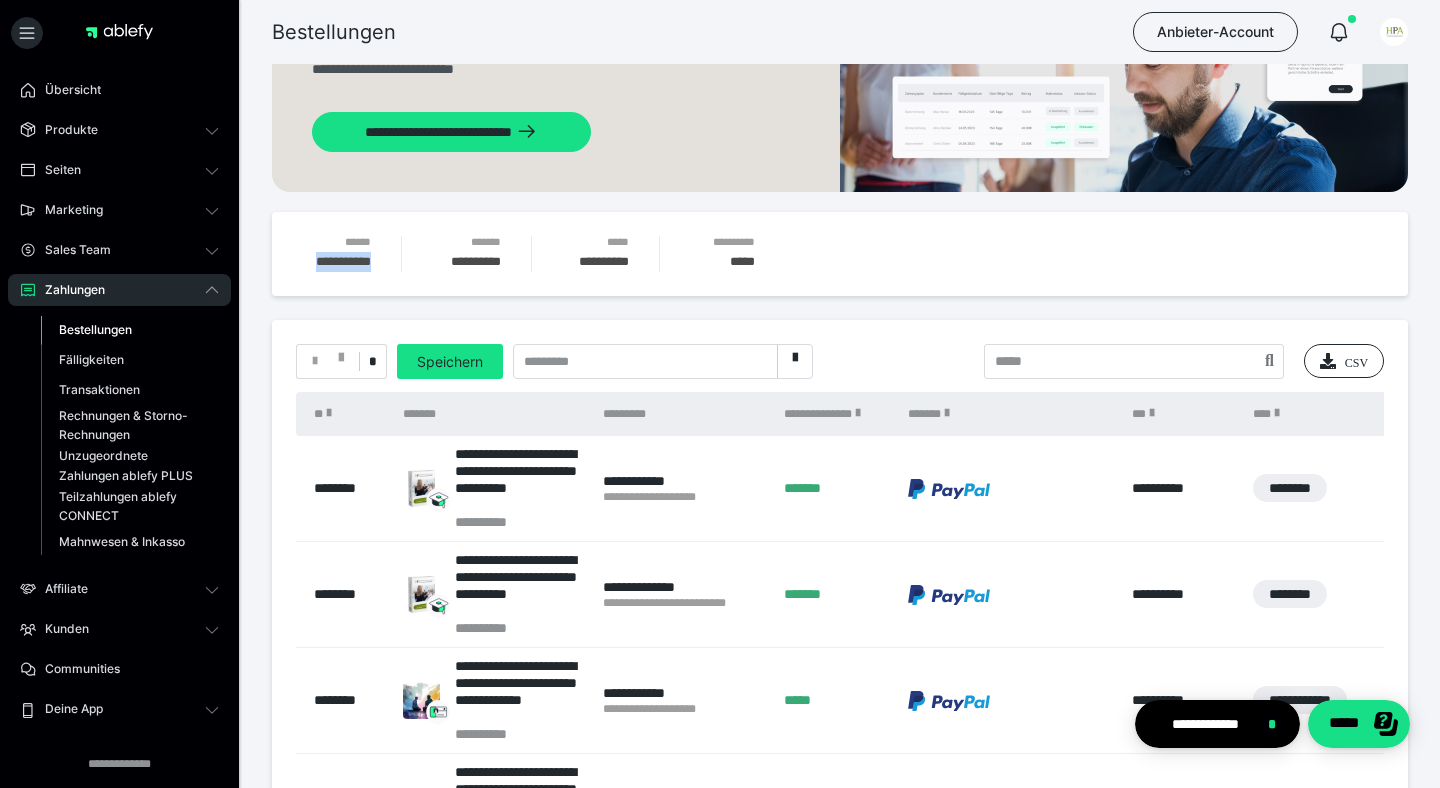 drag, startPoint x: 297, startPoint y: 263, endPoint x: 369, endPoint y: 264, distance: 72.00694 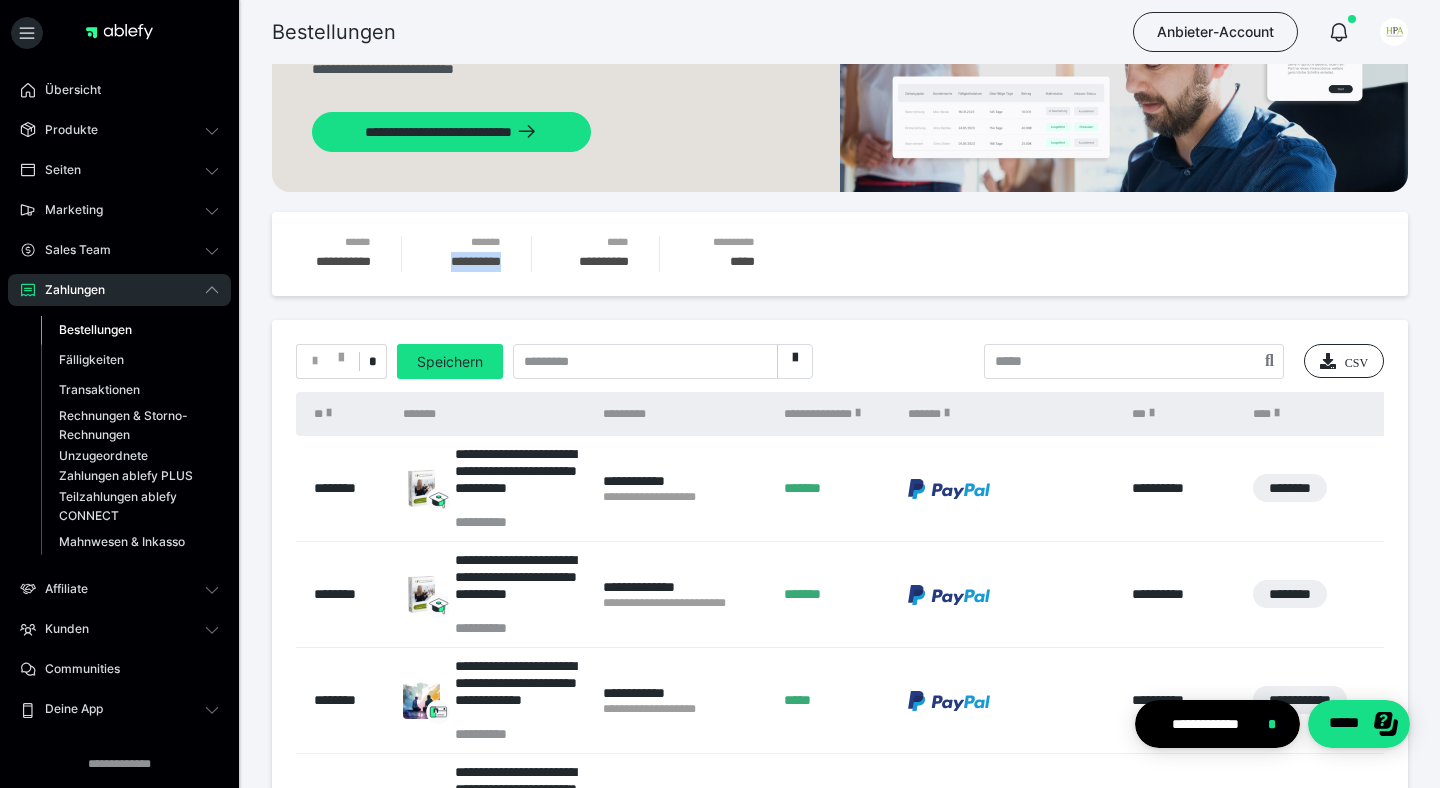 drag, startPoint x: 510, startPoint y: 262, endPoint x: 431, endPoint y: 262, distance: 79 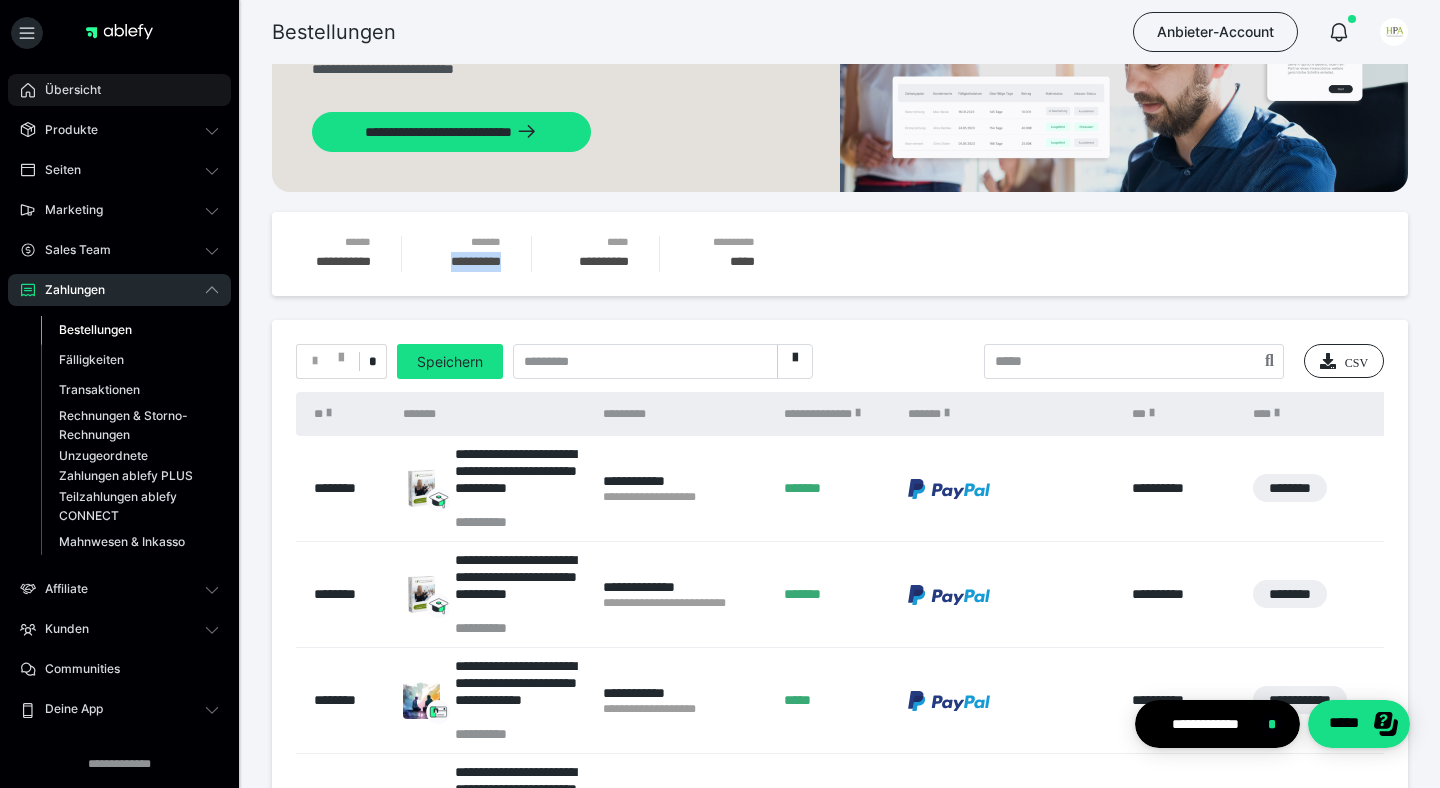 click on "Übersicht" at bounding box center (66, 90) 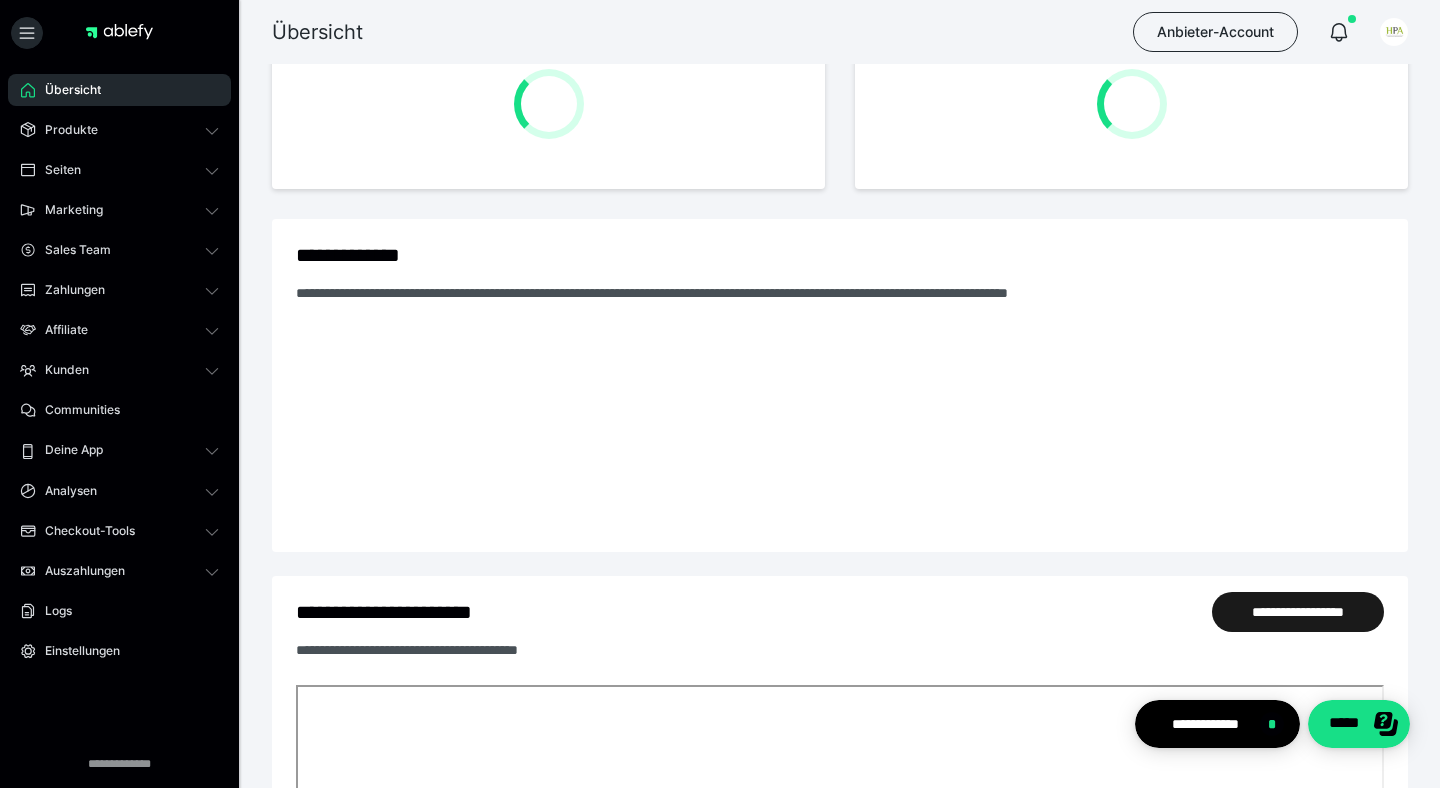 scroll, scrollTop: 0, scrollLeft: 0, axis: both 